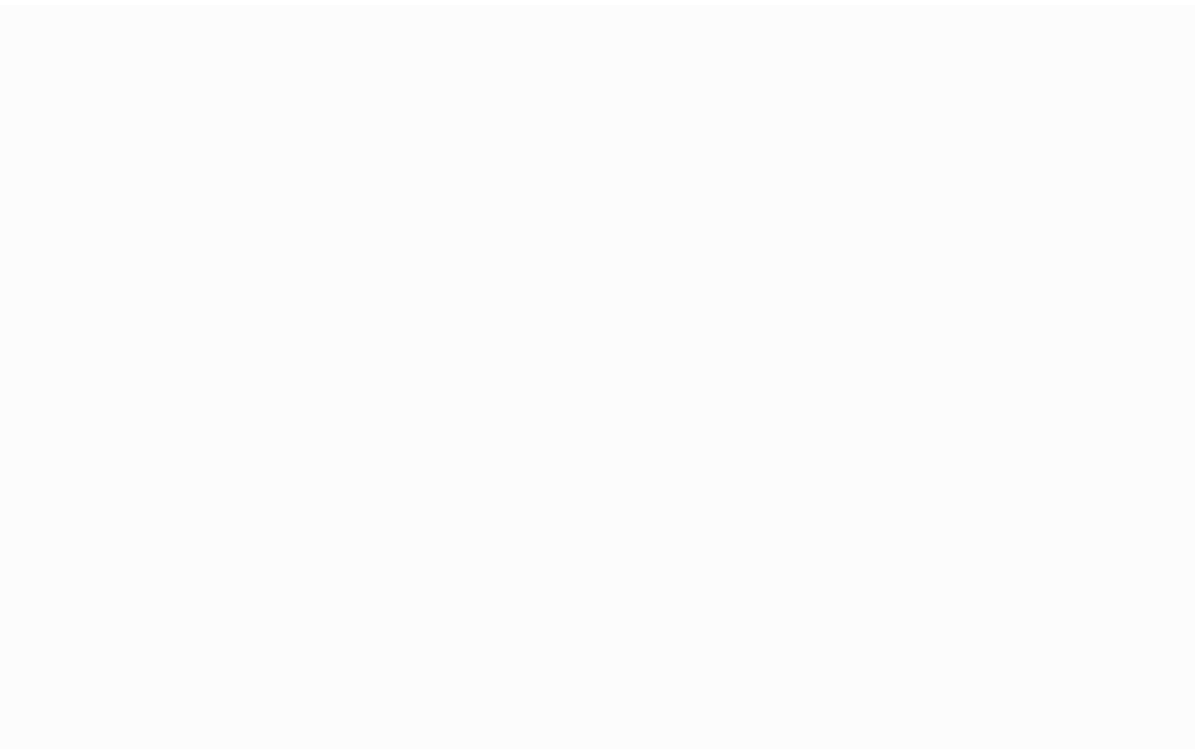 scroll, scrollTop: 0, scrollLeft: 0, axis: both 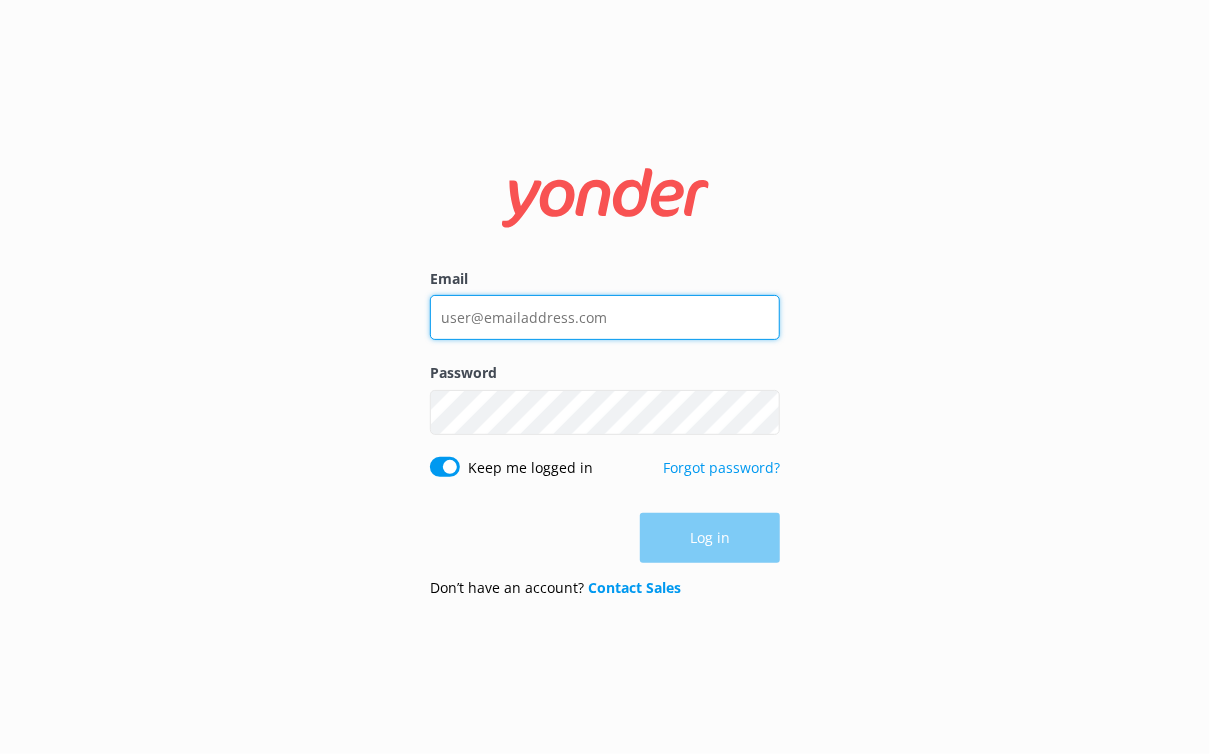 click on "Email" at bounding box center [605, 317] 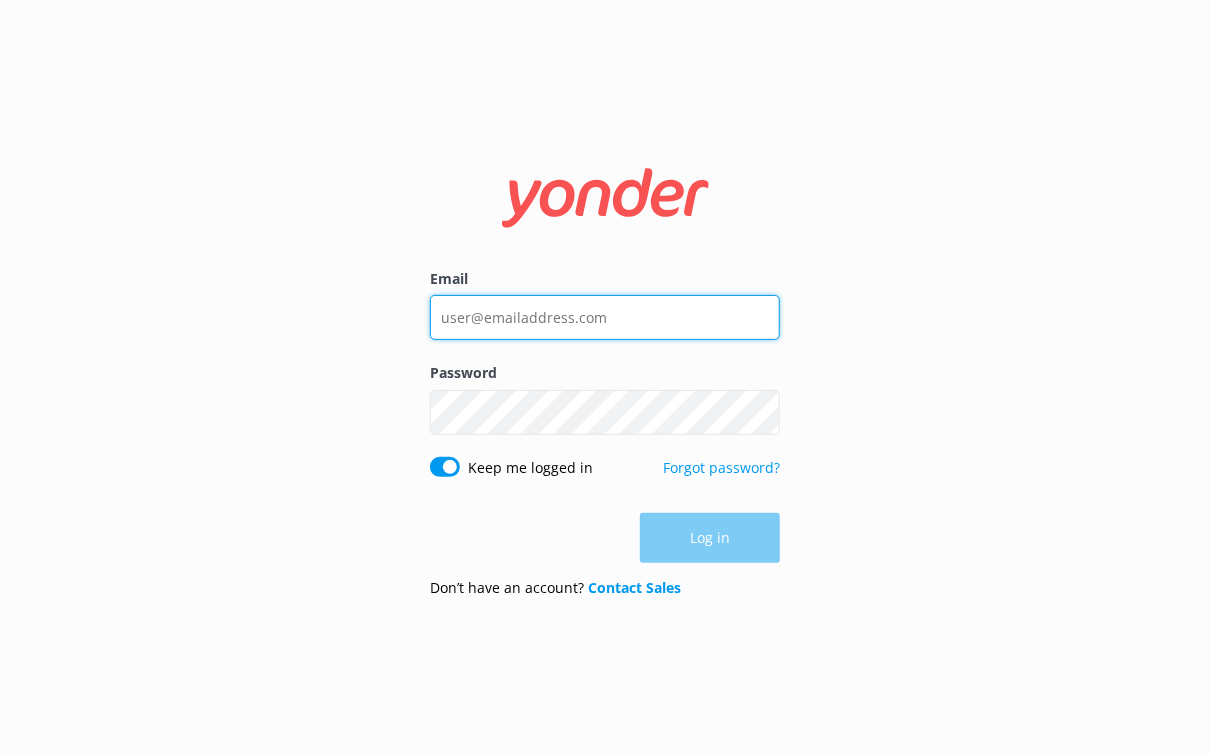 type on "[PERSON_NAME][EMAIL_ADDRESS][DOMAIN_NAME]" 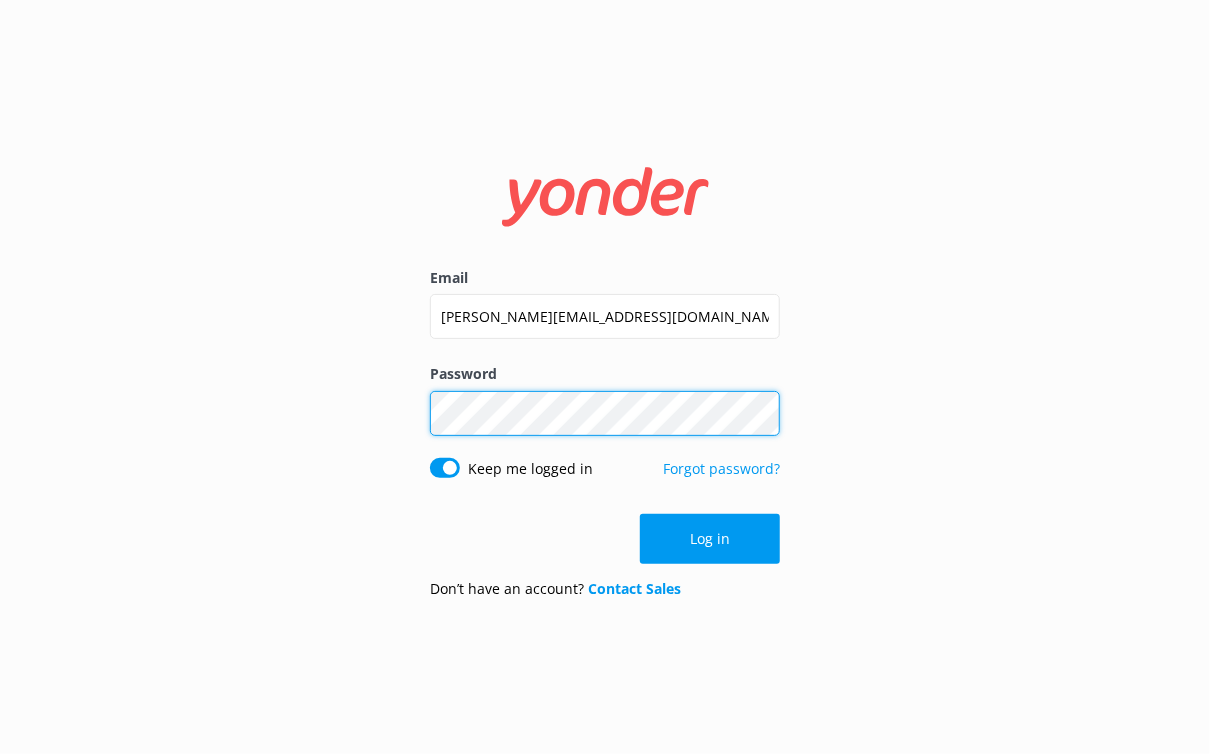 click on "Log in" at bounding box center [710, 539] 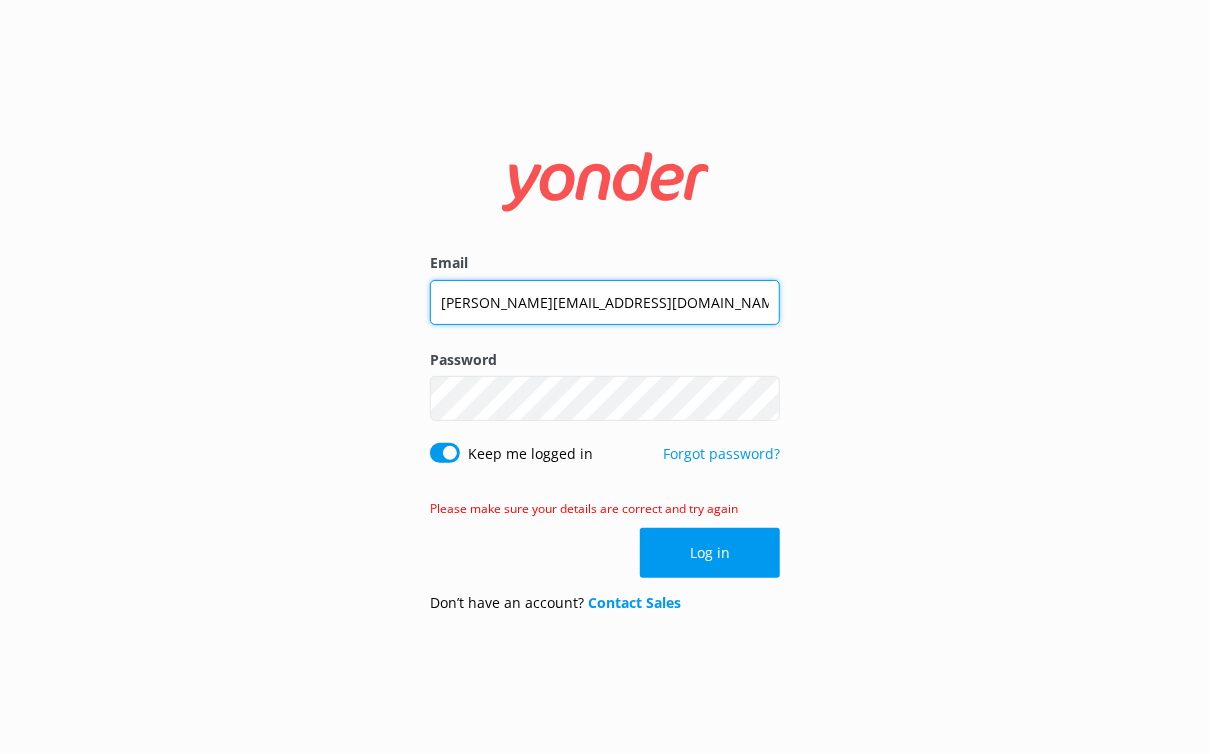 click on "[PERSON_NAME][EMAIL_ADDRESS][DOMAIN_NAME]" at bounding box center [605, 302] 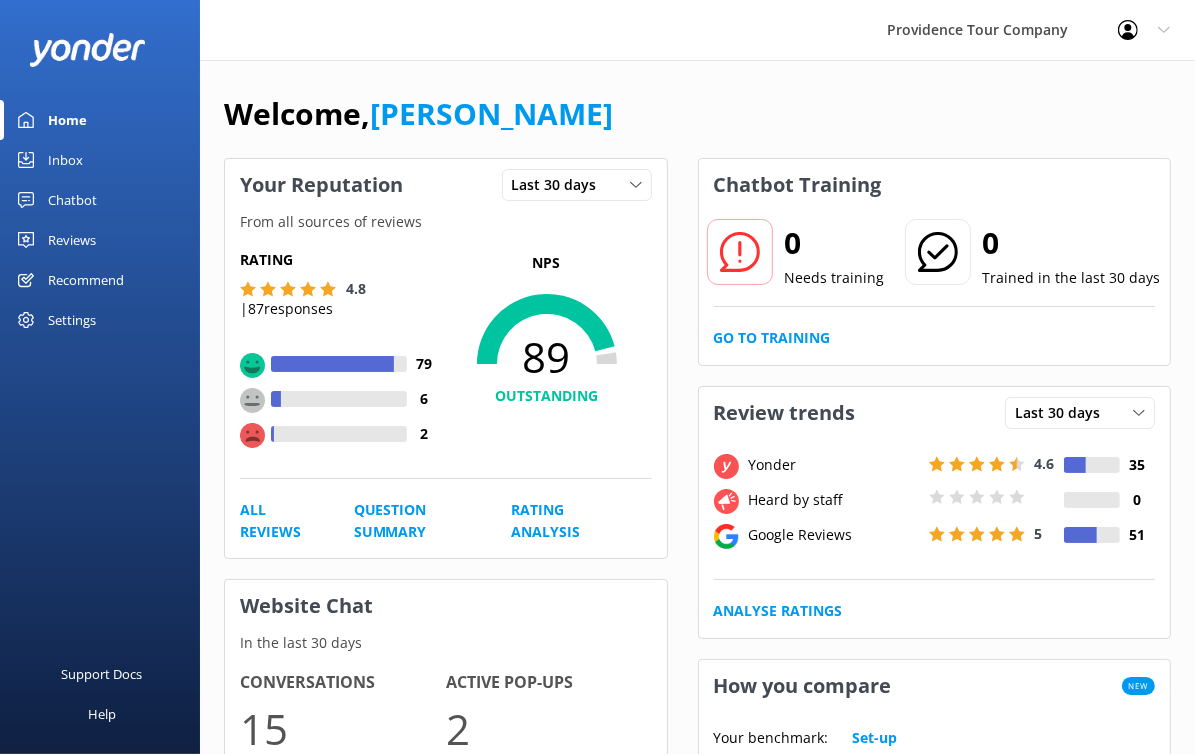 click on "Reviews" at bounding box center (72, 240) 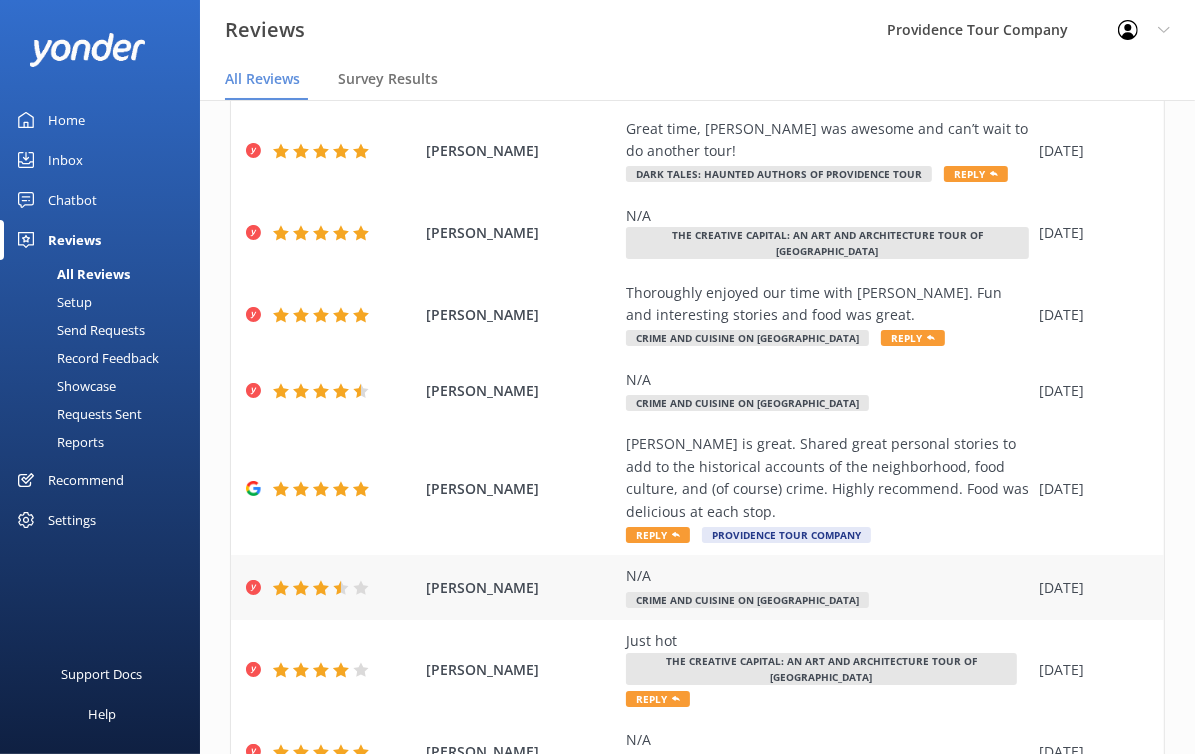 scroll, scrollTop: 388, scrollLeft: 0, axis: vertical 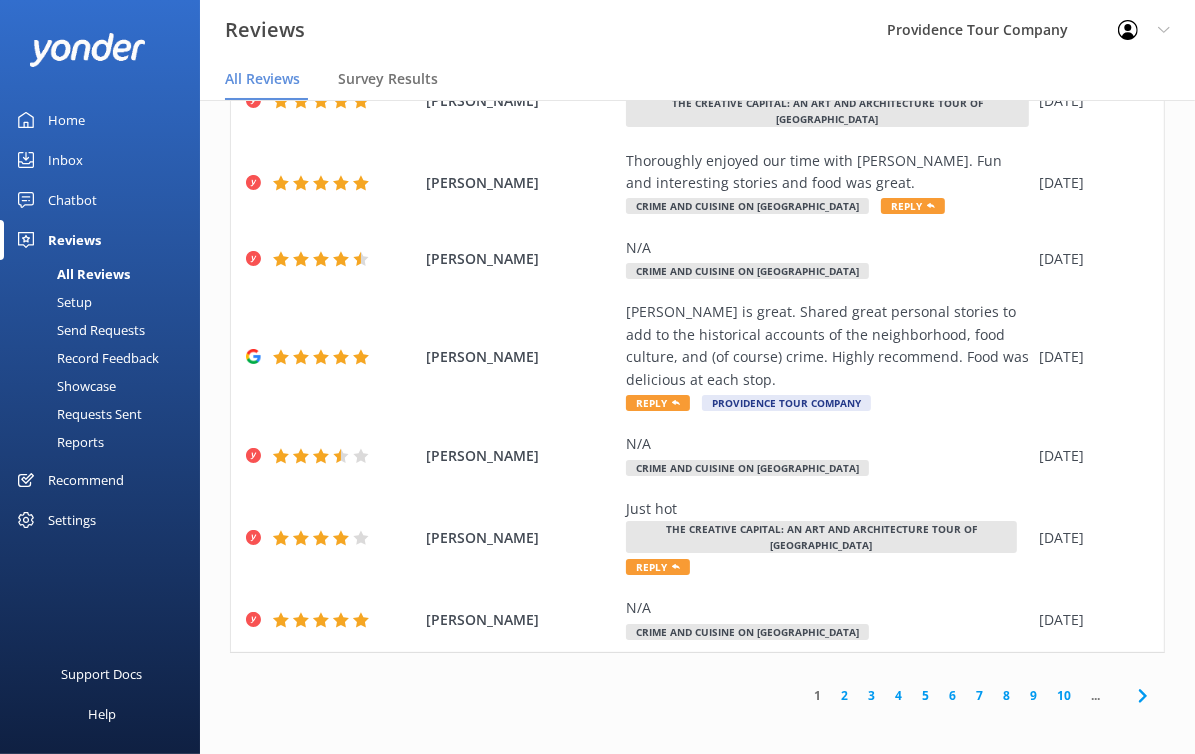 click on "2" at bounding box center (844, 695) 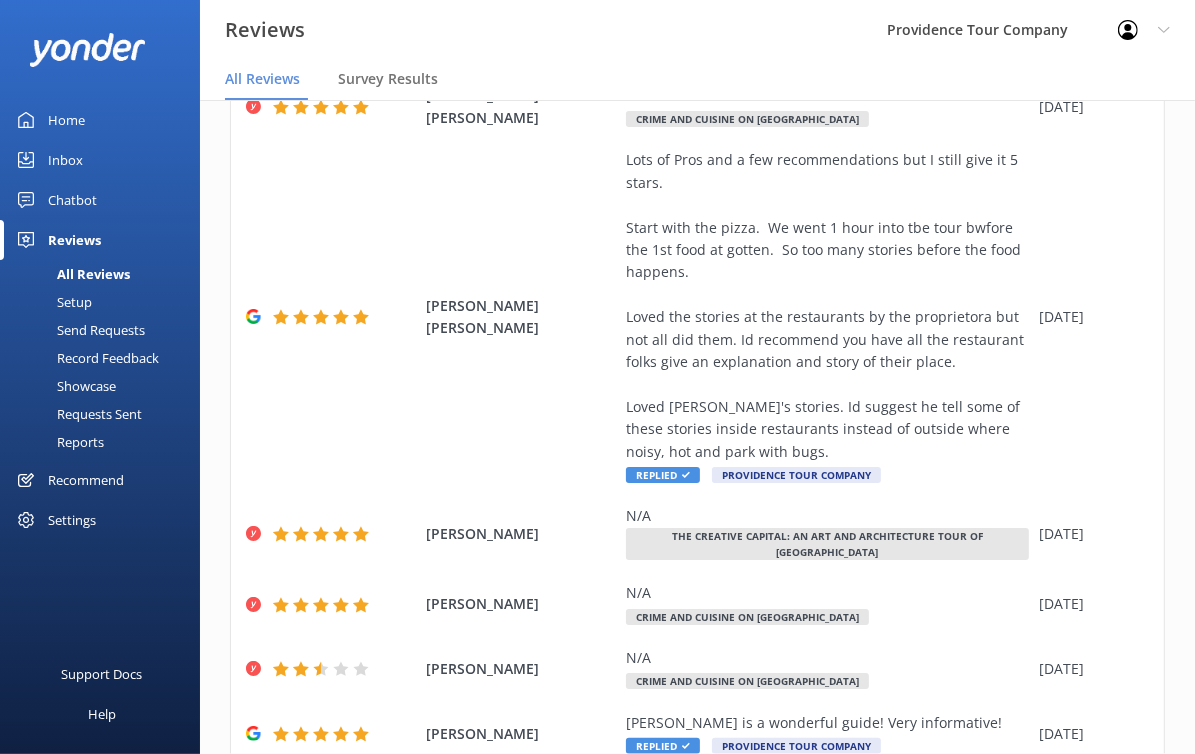 scroll, scrollTop: 702, scrollLeft: 0, axis: vertical 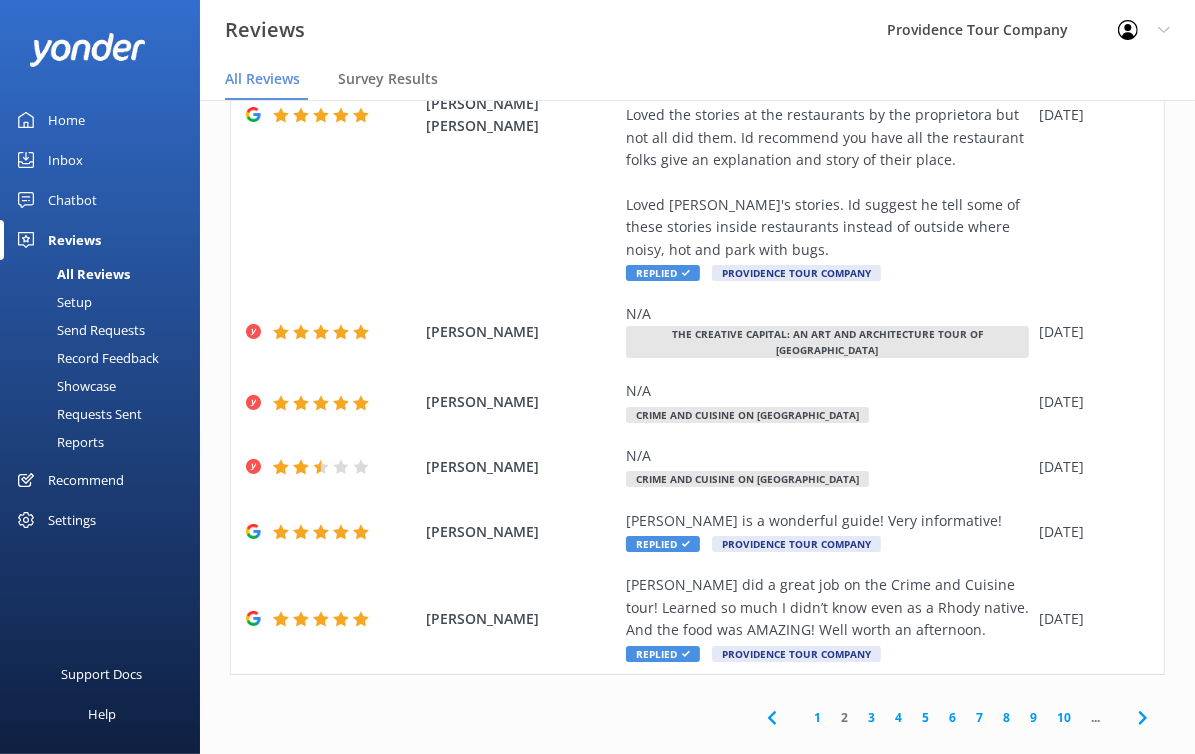 click on "1" at bounding box center [817, 717] 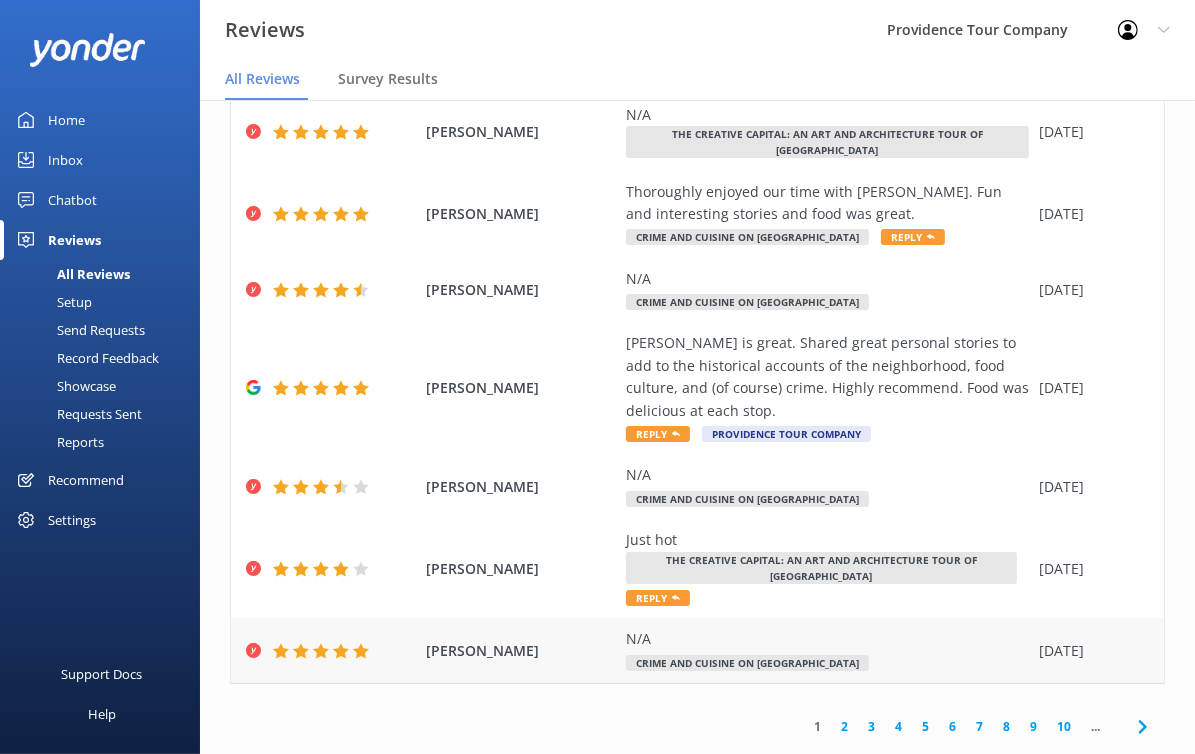 scroll, scrollTop: 388, scrollLeft: 0, axis: vertical 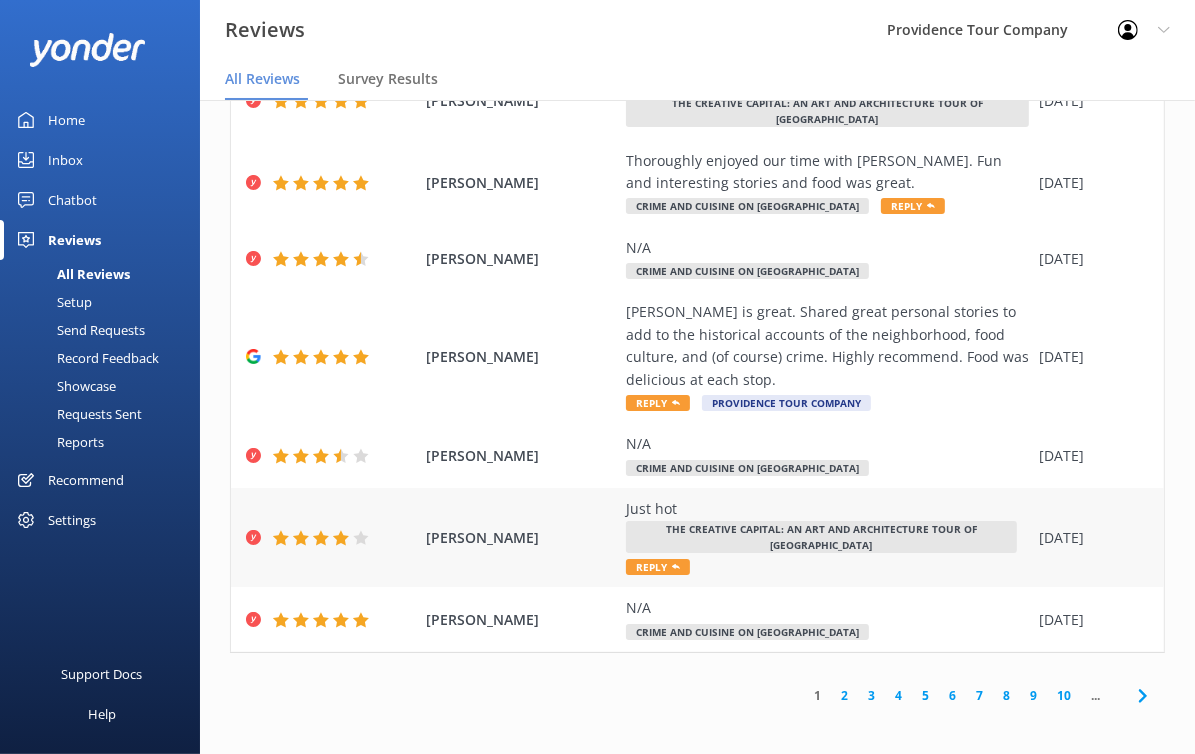 click on "Reply" at bounding box center (658, 567) 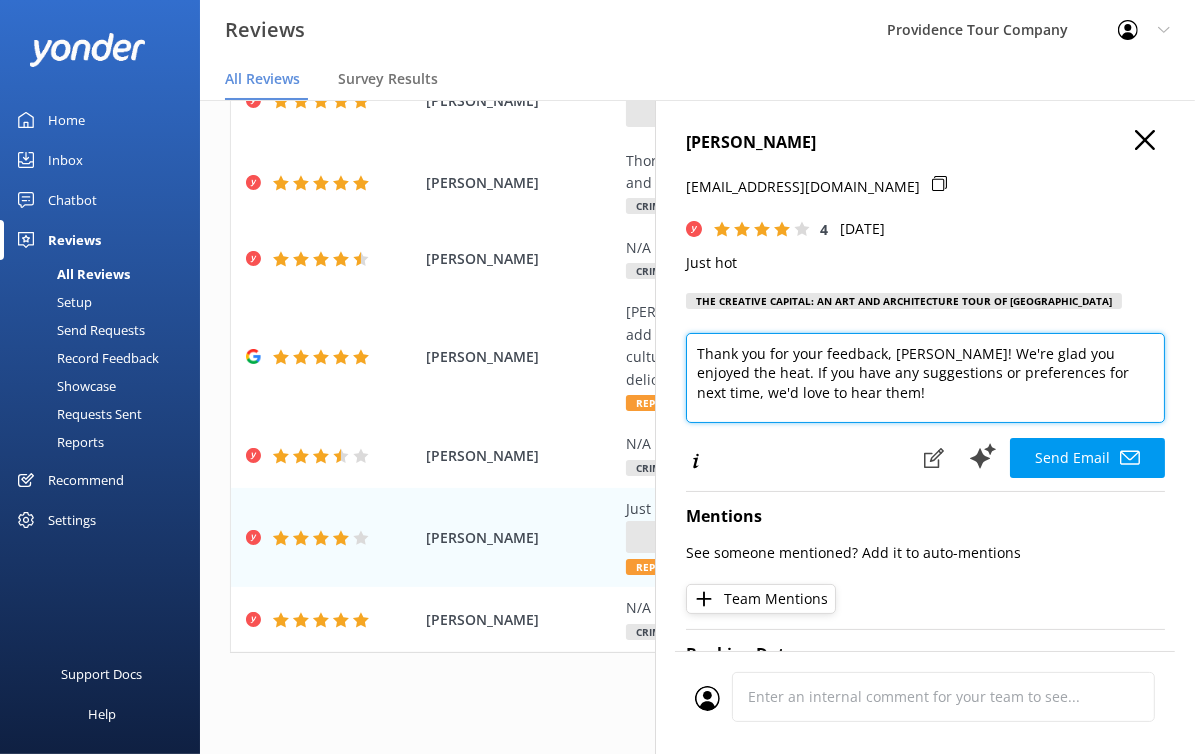 click on "Thank you for your feedback, [PERSON_NAME]! We're glad you enjoyed the heat. If you have any suggestions or preferences for next time, we'd love to hear them!" at bounding box center [925, 378] 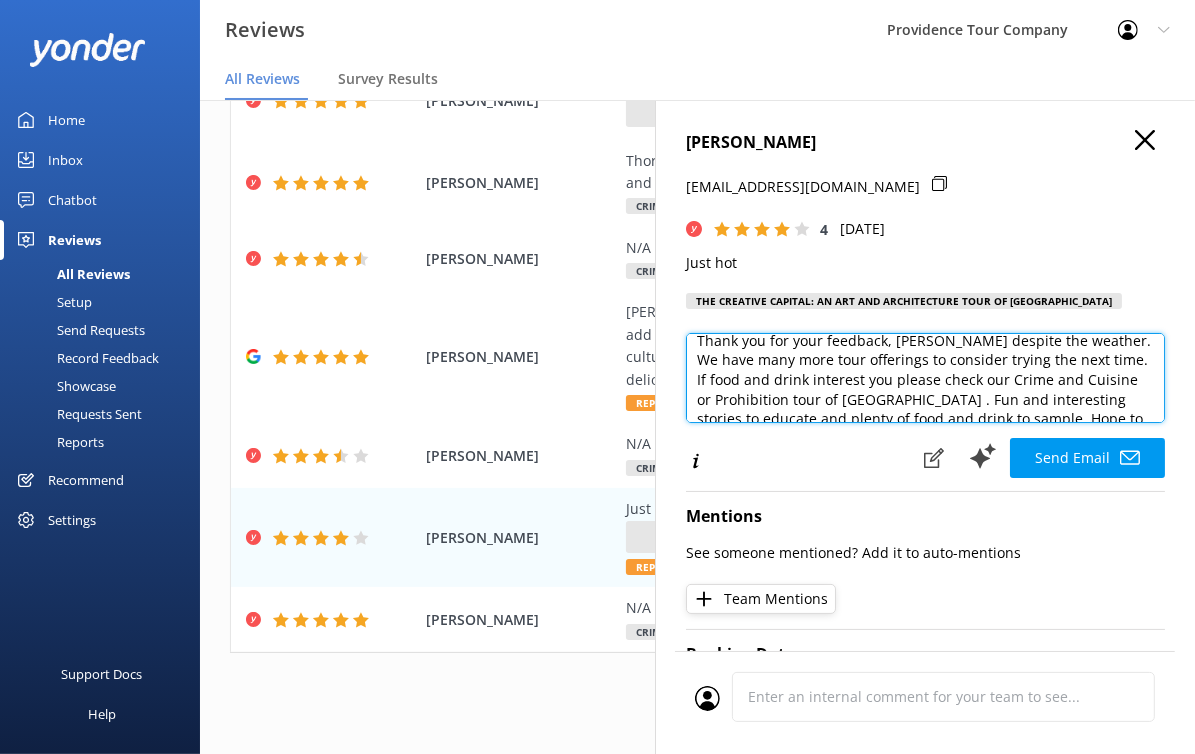scroll, scrollTop: 0, scrollLeft: 0, axis: both 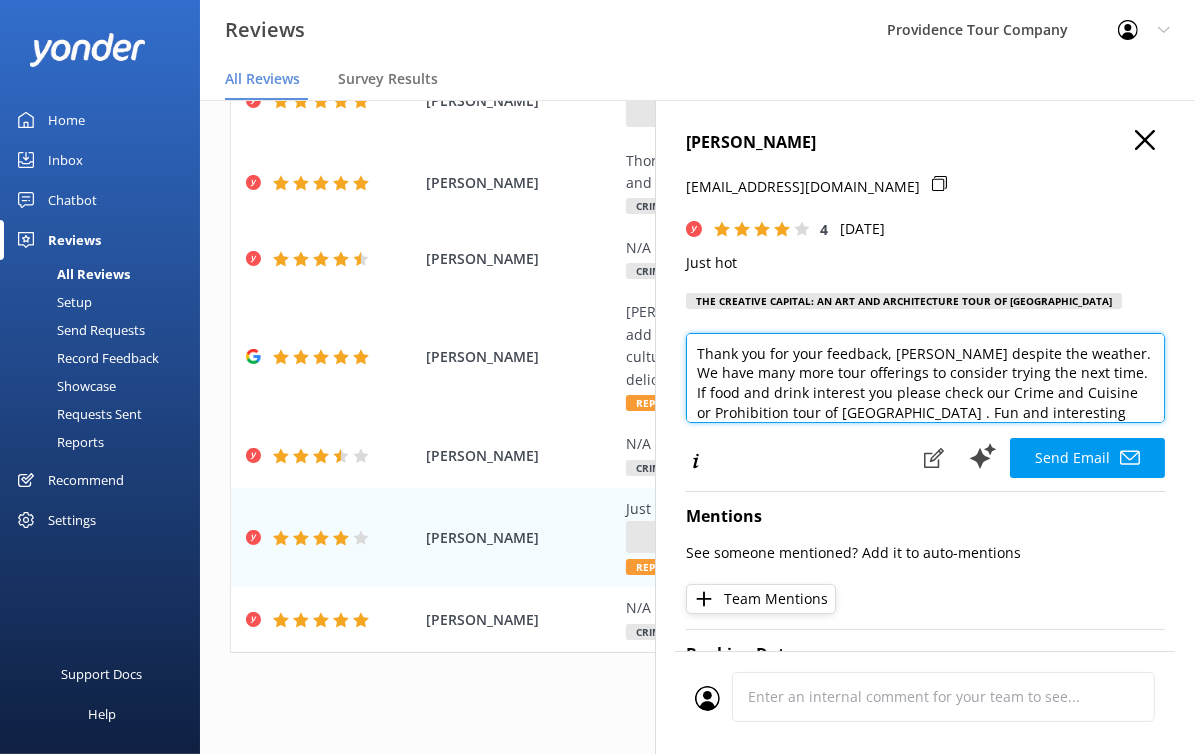 drag, startPoint x: 1057, startPoint y: 355, endPoint x: 932, endPoint y: 356, distance: 125.004 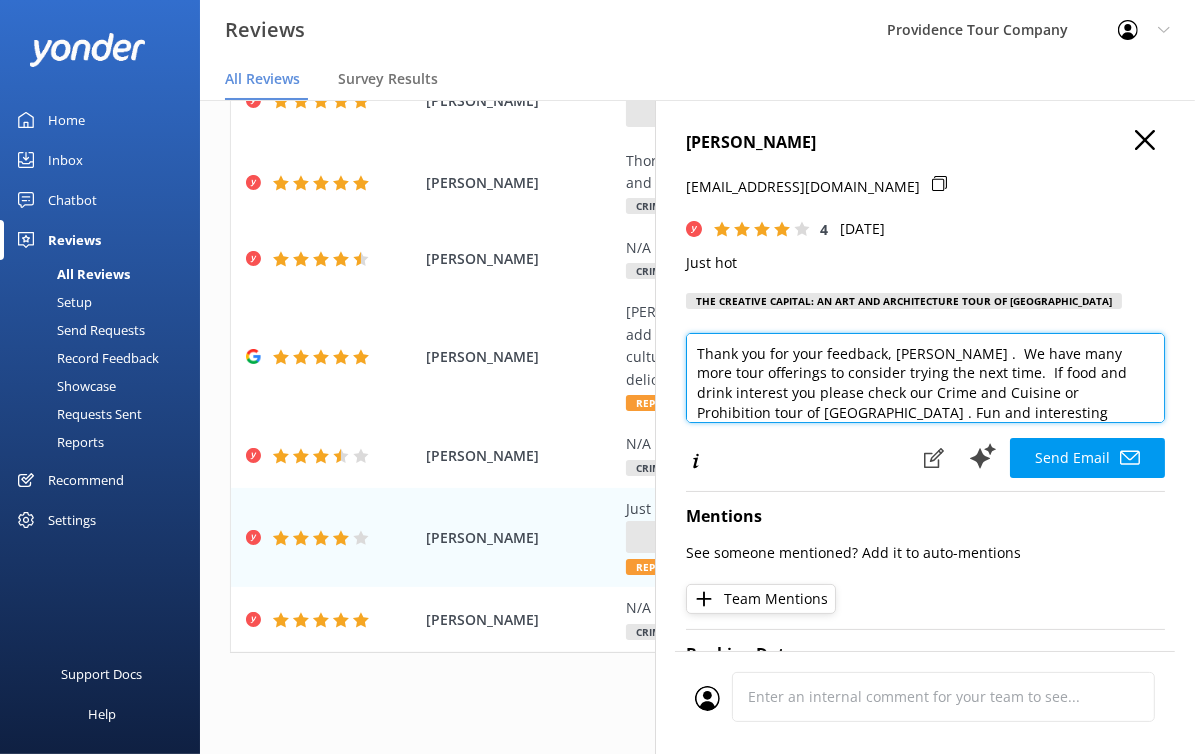 drag, startPoint x: 930, startPoint y: 352, endPoint x: 963, endPoint y: 393, distance: 52.63079 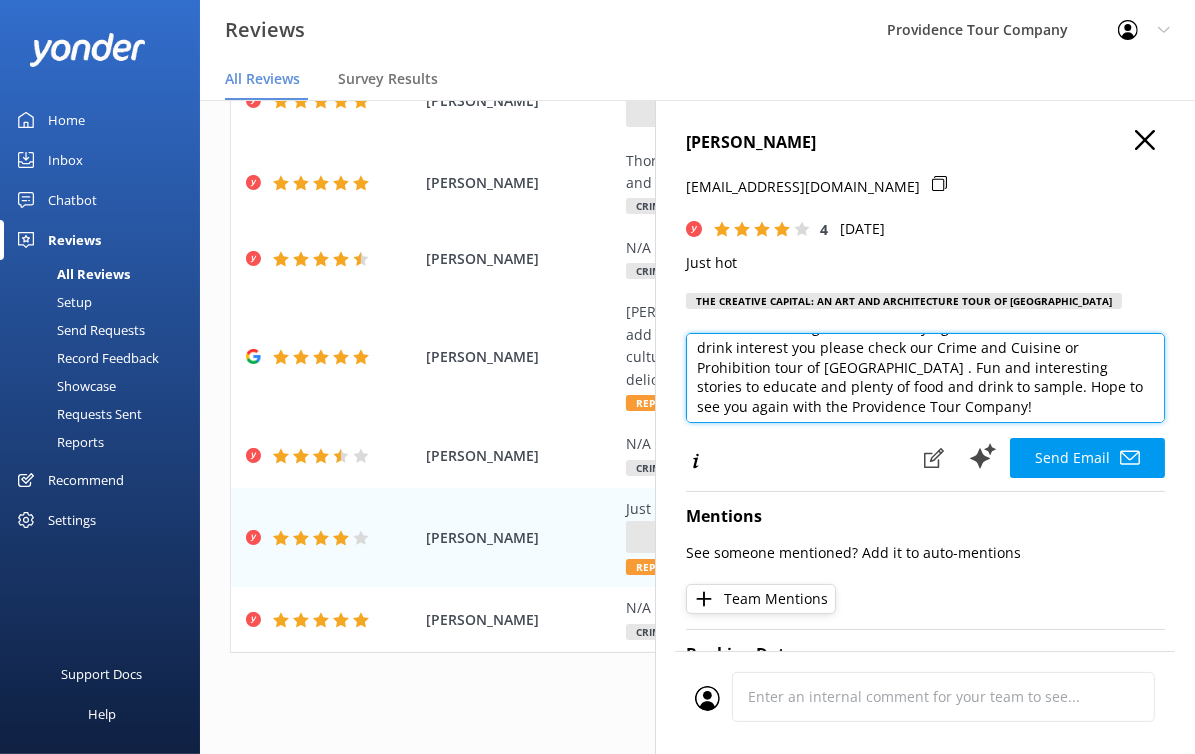 scroll, scrollTop: 48, scrollLeft: 0, axis: vertical 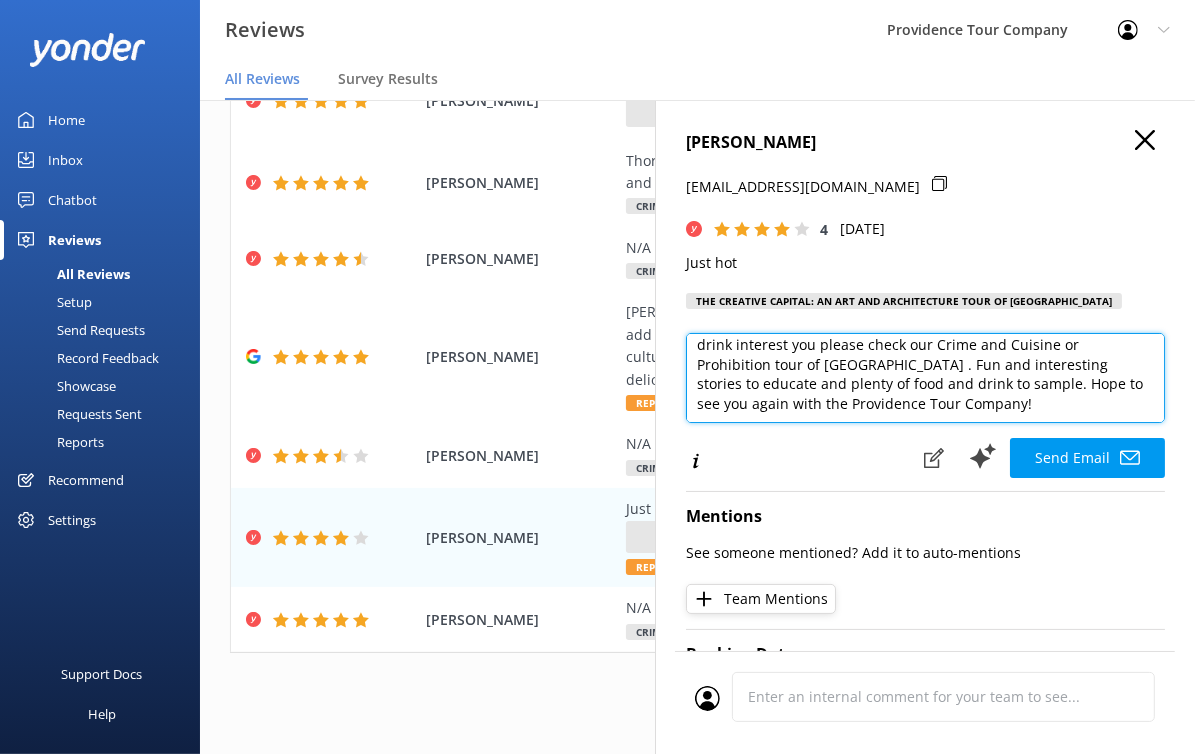 drag, startPoint x: 691, startPoint y: 413, endPoint x: 710, endPoint y: 381, distance: 37.215588 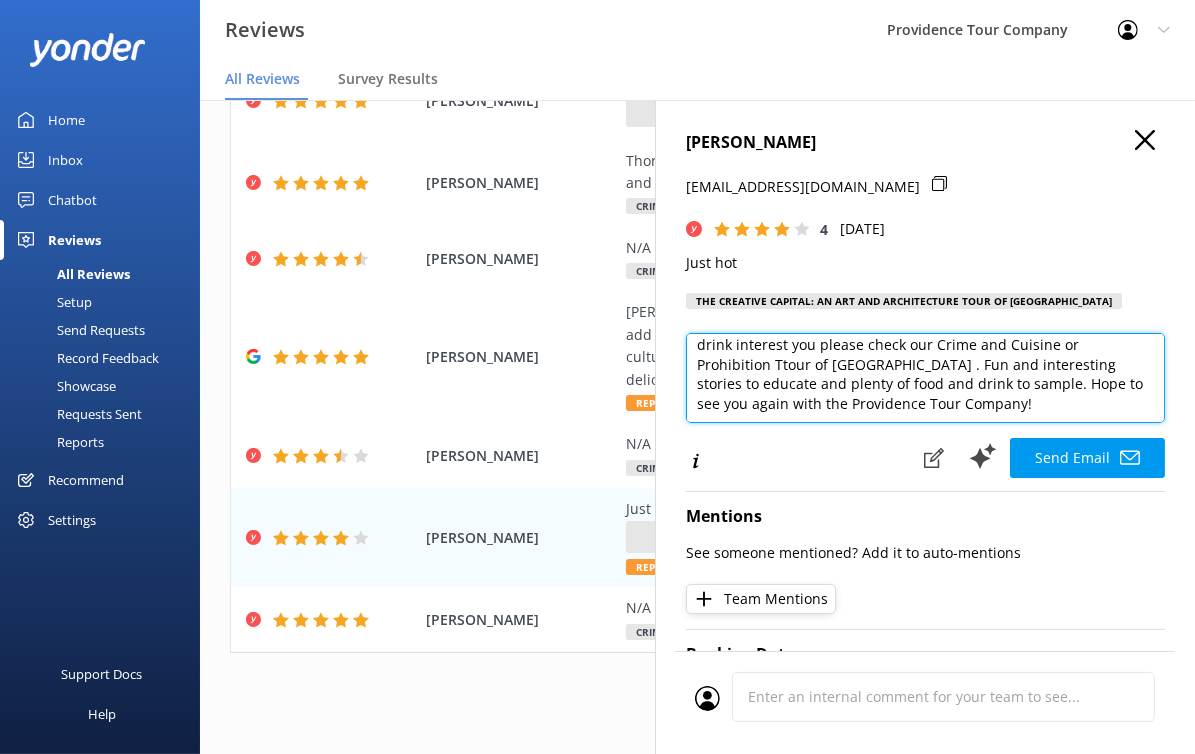 click on "Thank you for your feedback, [PERSON_NAME].  We have many more tour offerings to consider trying the next time.  If food and drink interest you please check our Crime and Cuisine or Prohibition Ttour of [GEOGRAPHIC_DATA] . Fun and interesting stories to educate and plenty of food and drink to sample. Hope to see you again with the Providence Tour Company!" at bounding box center (925, 378) 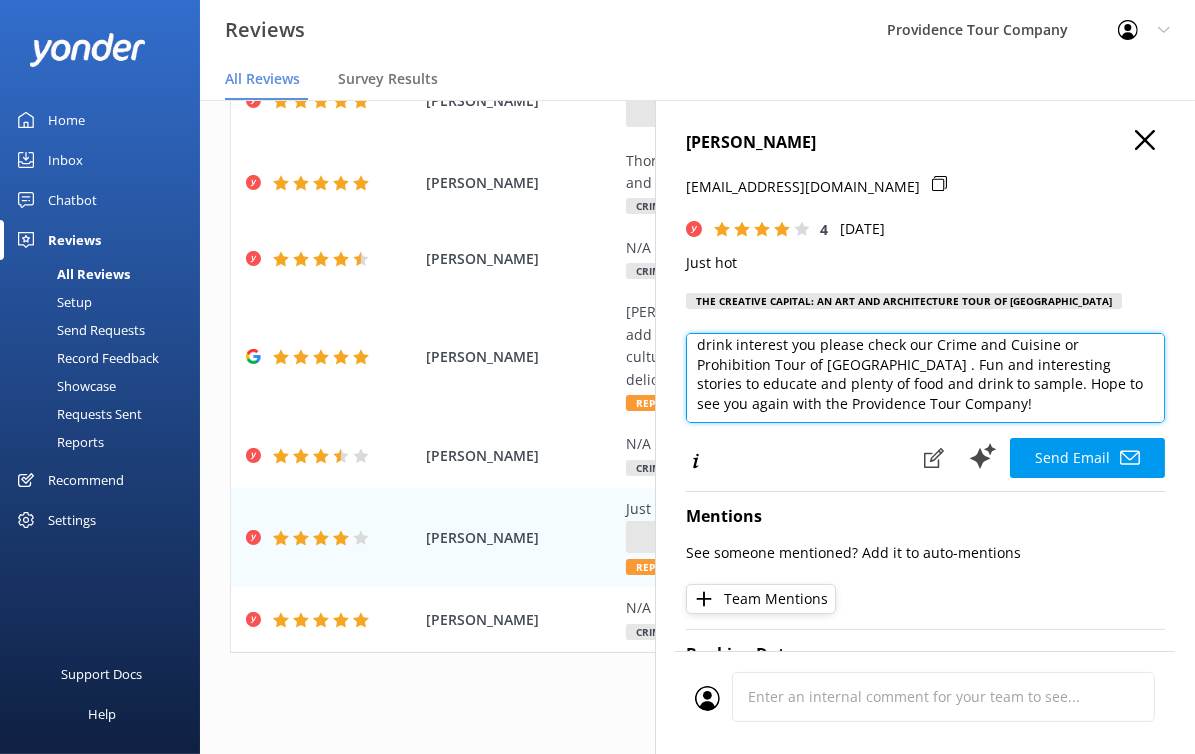 click on "Thank you for your feedback, [PERSON_NAME].  We have many more tour offerings to consider trying the next time.  If food and drink interest you please check our Crime and Cuisine or Prohibition Tour of [GEOGRAPHIC_DATA] . Fun and interesting stories to educate and plenty of food and drink to sample. Hope to see you again with the Providence Tour Company!" at bounding box center (925, 378) 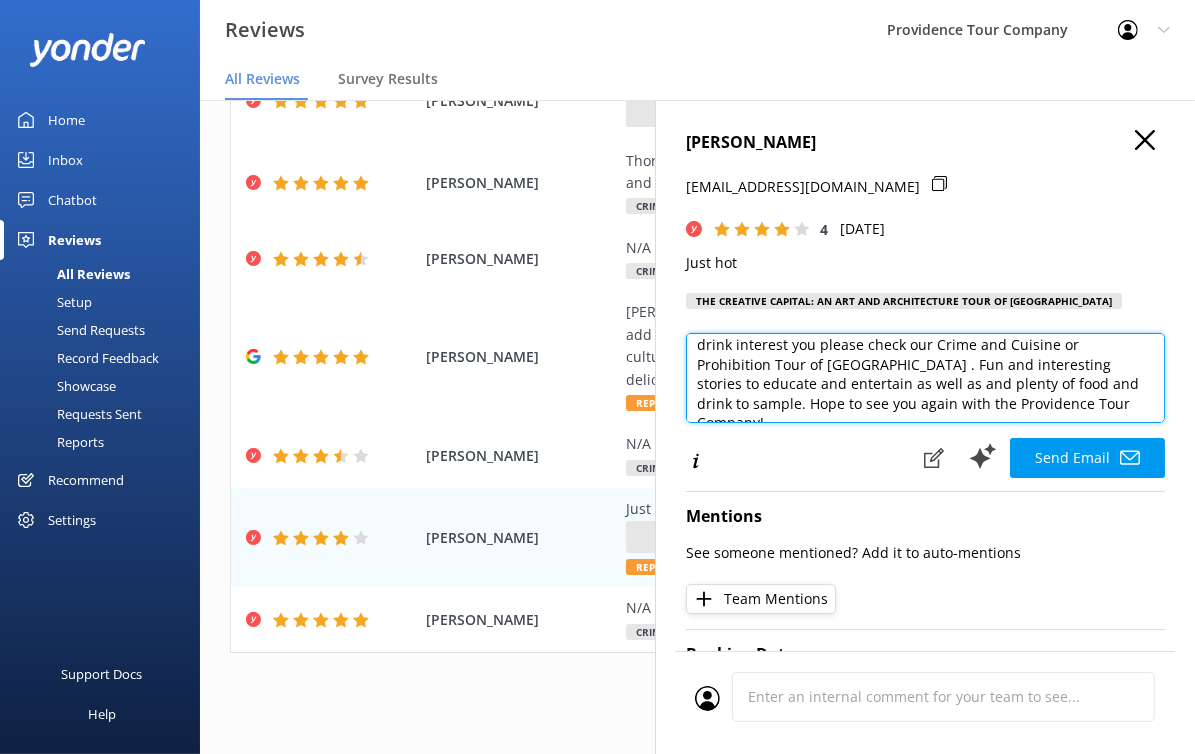 drag, startPoint x: 852, startPoint y: 385, endPoint x: 823, endPoint y: 383, distance: 29.068884 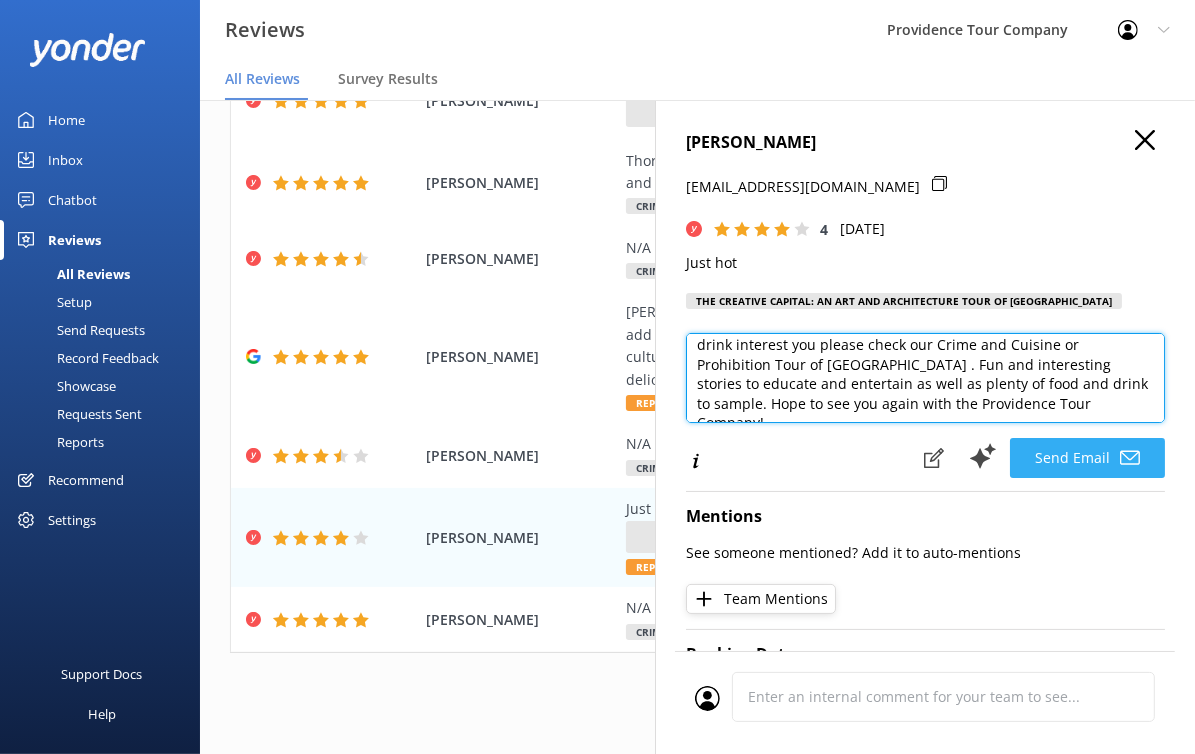 type on "Thank you for your feedback, [PERSON_NAME].  We have many more tour offerings to consider trying the next time.  If food and drink interest you please check our Crime and Cuisine or Prohibition Tour of [GEOGRAPHIC_DATA] . Fun and interesting stories to educate and entertain as well as plenty of food and drink to sample. Hope to see you again with the Providence Tour Company!" 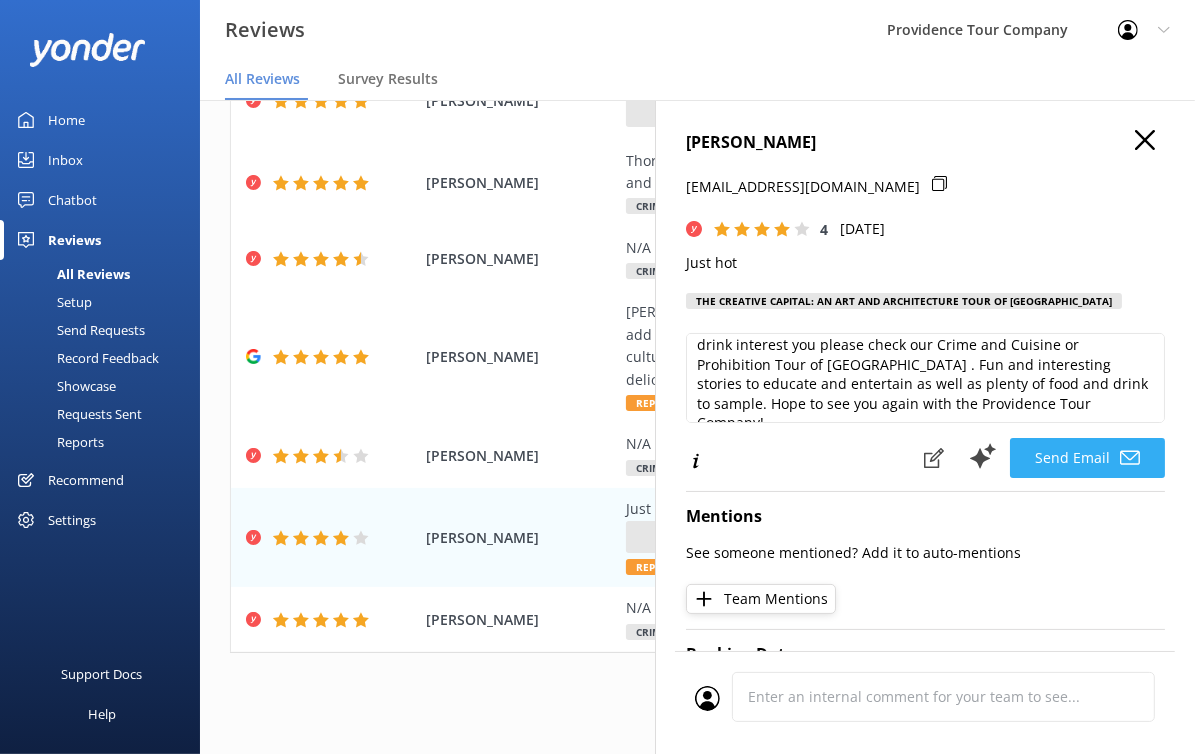 click on "Send Email" at bounding box center [1087, 458] 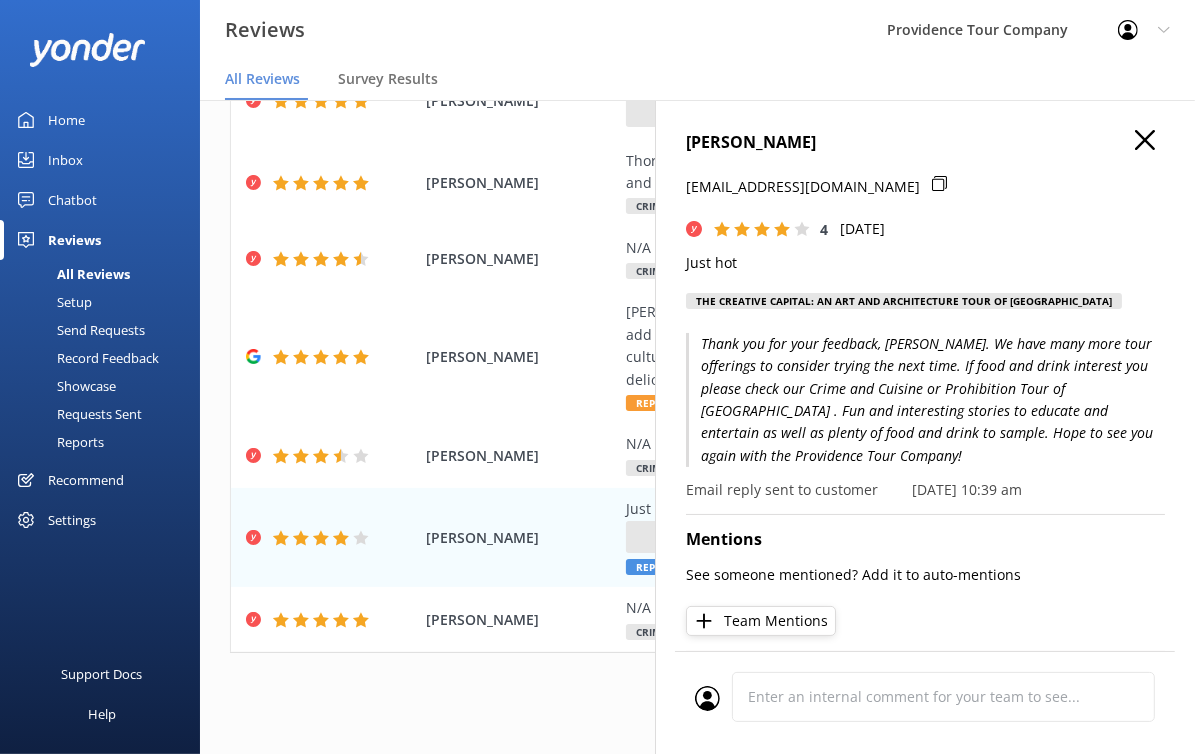 click 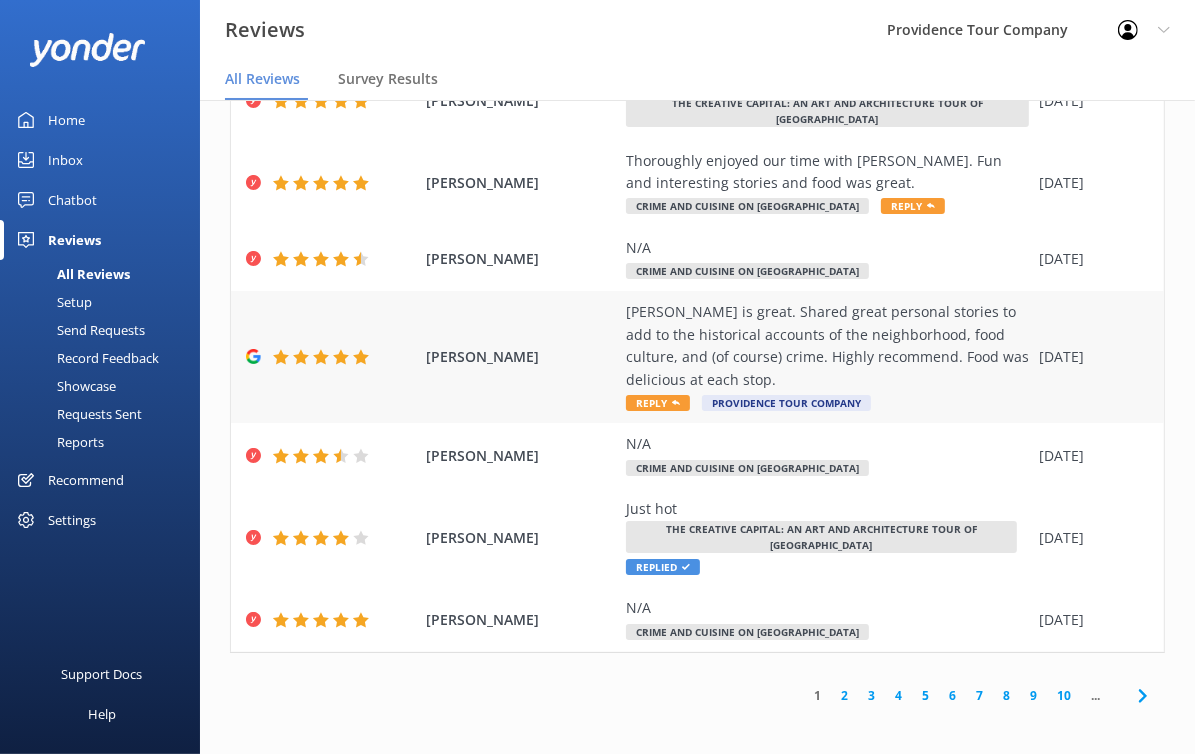 click on "Reply" at bounding box center (658, 403) 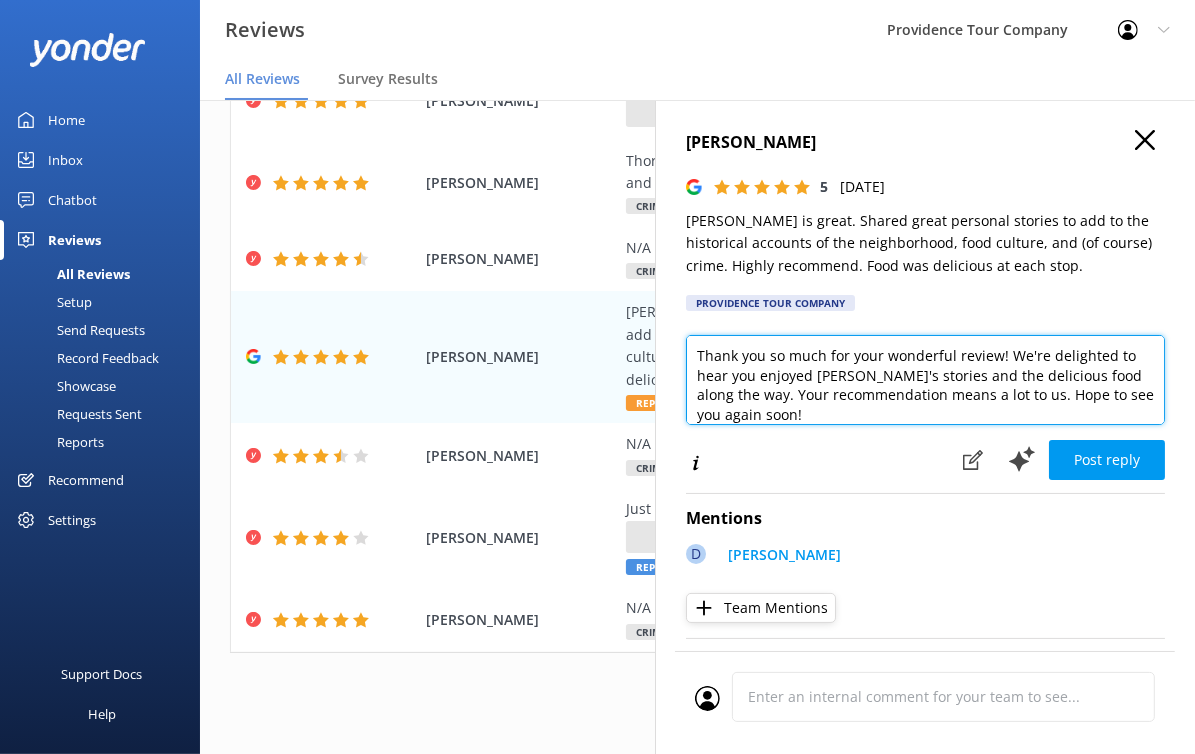 click on "Thank you so much for your wonderful review! We're delighted to hear you enjoyed [PERSON_NAME]'s stories and the delicious food along the way. Your recommendation means a lot to us. Hope to see you again soon!" at bounding box center (925, 380) 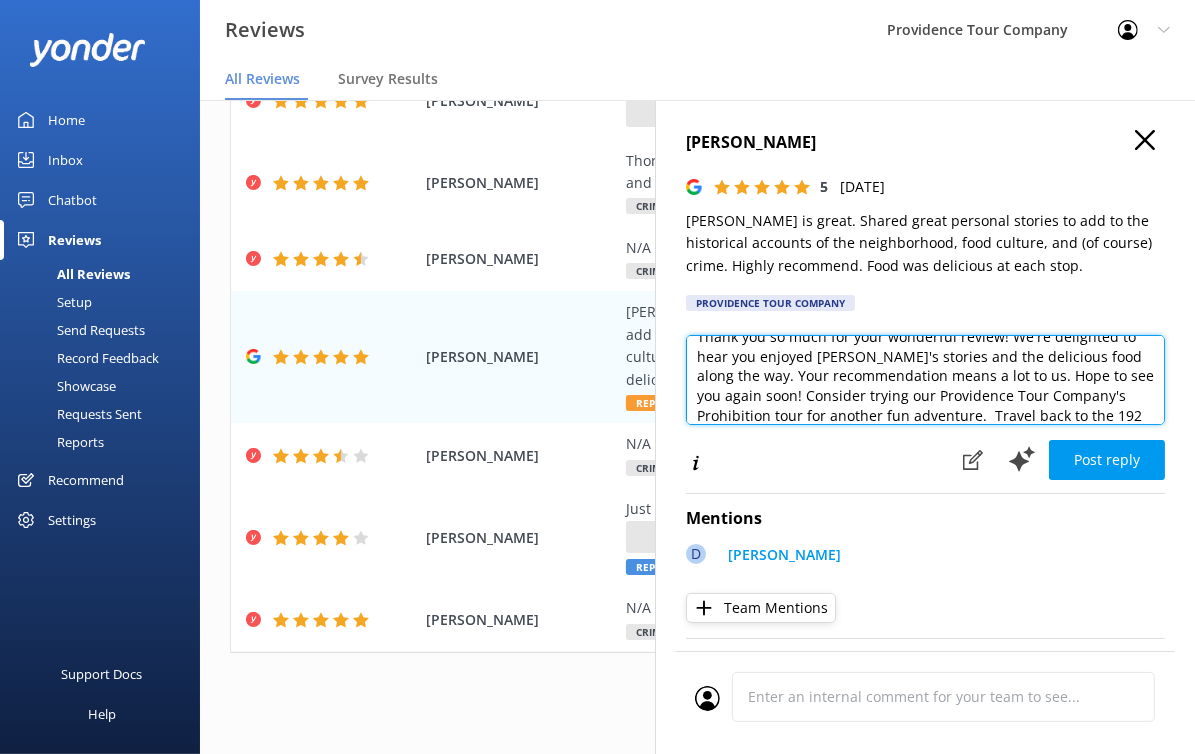 scroll, scrollTop: 39, scrollLeft: 0, axis: vertical 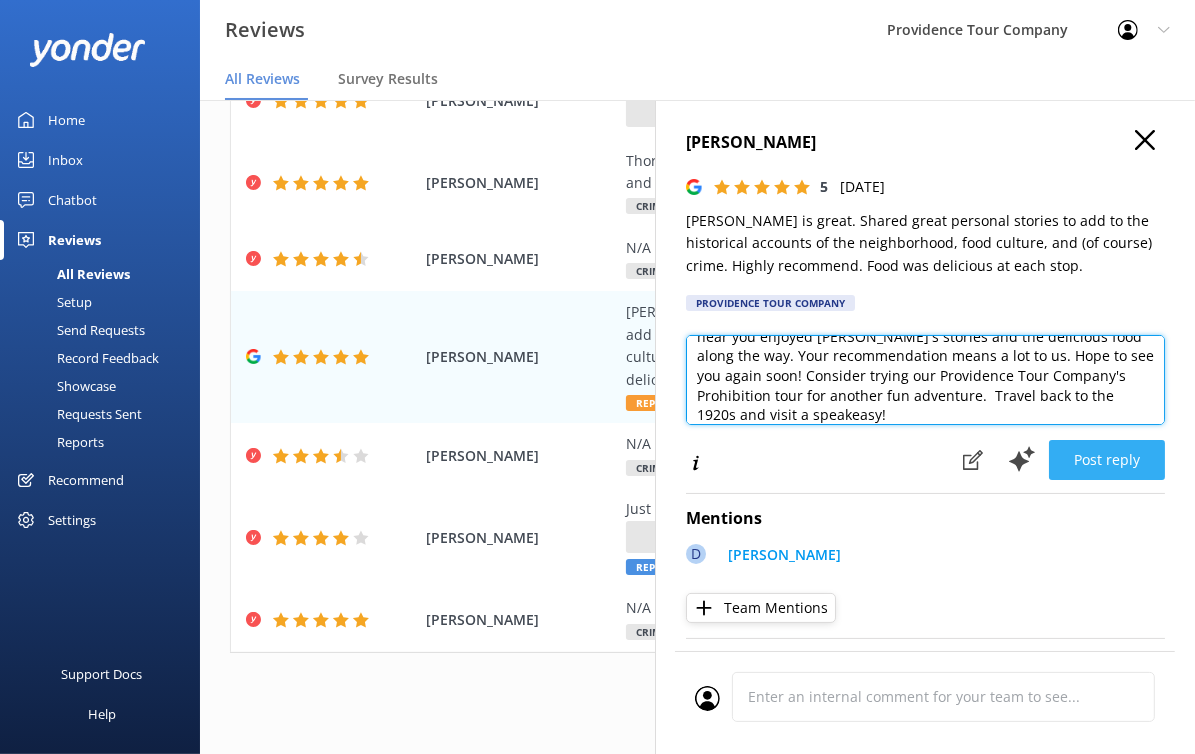 type on "Thank you so much for your wonderful review! We're delighted to hear you enjoyed [PERSON_NAME]'s stories and the delicious food along the way. Your recommendation means a lot to us. Hope to see you again soon! Consider trying our Providence Tour Company's Prohibition tour for another fun adventure.  Travel back to the 1920s and visit a speakeasy!" 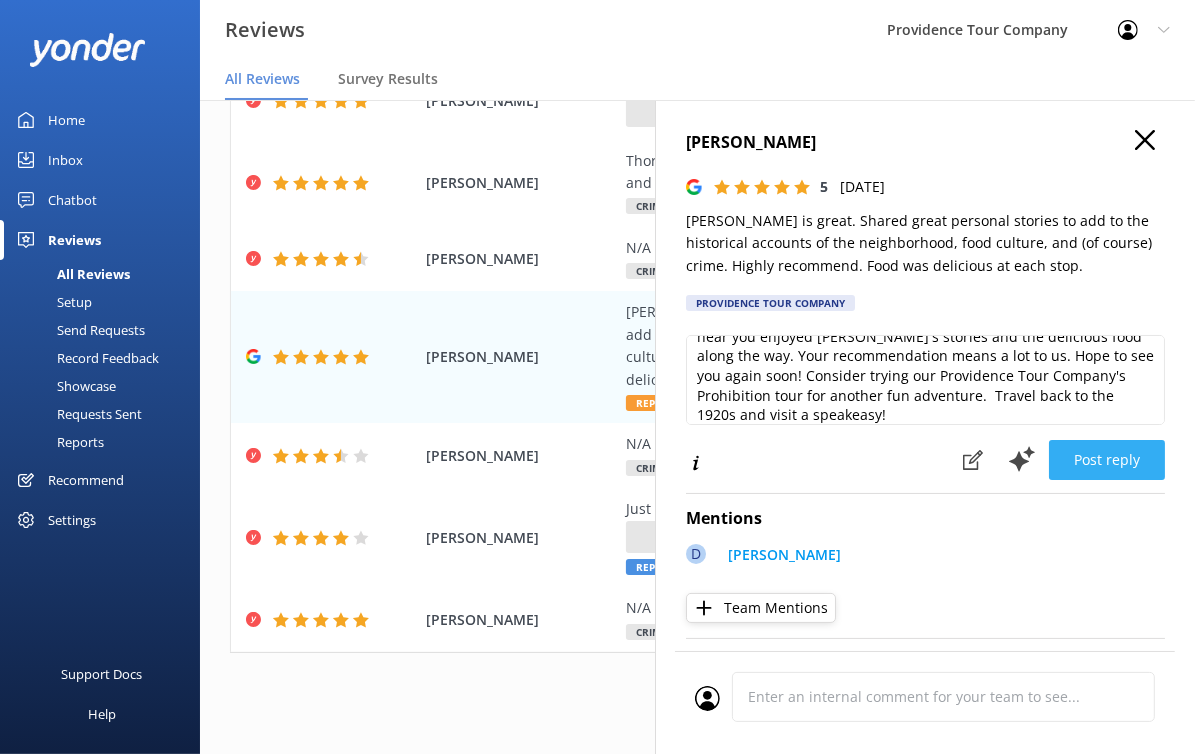 click on "Post reply" at bounding box center (1107, 460) 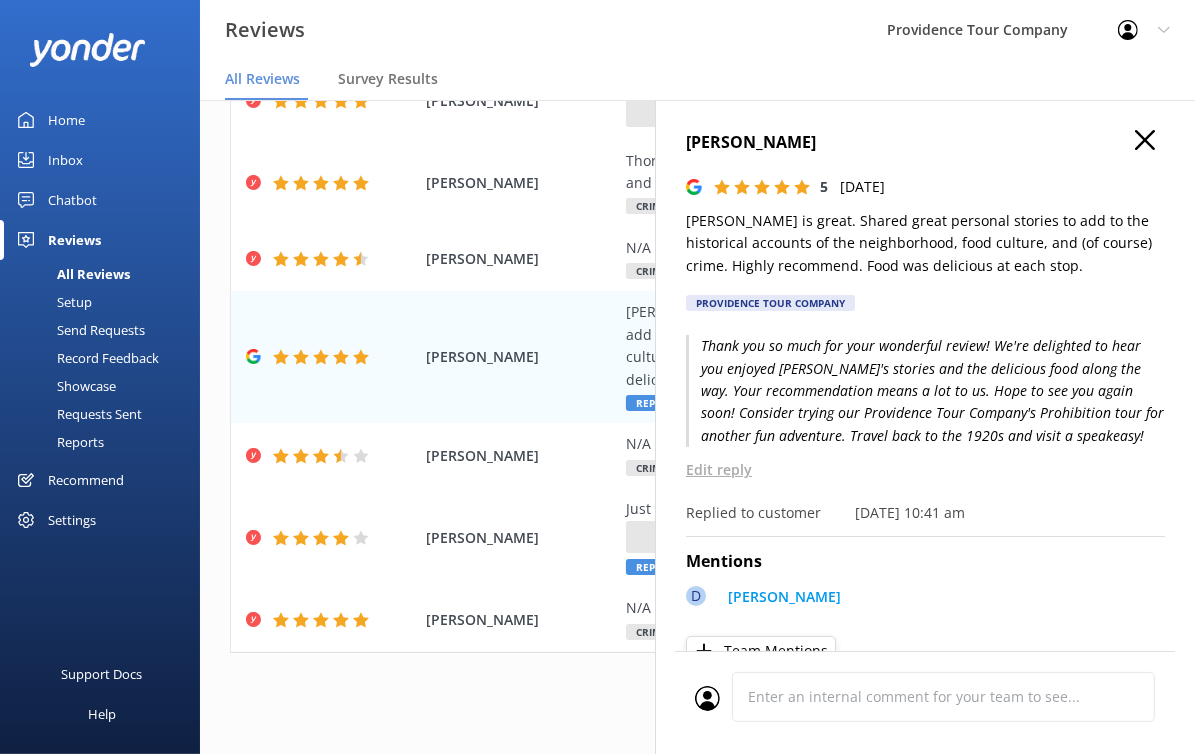 click on "[PERSON_NAME] 5 [DATE] [PERSON_NAME] is great. Shared great personal stories to add to the historical accounts of the neighborhood, food culture, and (of course) crime. Highly recommend. Food was delicious at each stop. Providence Tour Company Thank you so much for your wonderful review! We're delighted to hear you enjoyed [PERSON_NAME]'s stories and the delicious food along the way. Your recommendation means a lot to us. Hope to see you again soon! Consider trying our Providence Tour Company's Prohibition tour for another fun adventure.  Travel back to the 1920s and visit a speakeasy! Edit reply Replied to customer [DATE] 10:41 am Mentions D [PERSON_NAME] Team Mentions Completed [DATE] 3:34pm Cancel Comment" at bounding box center [925, 477] 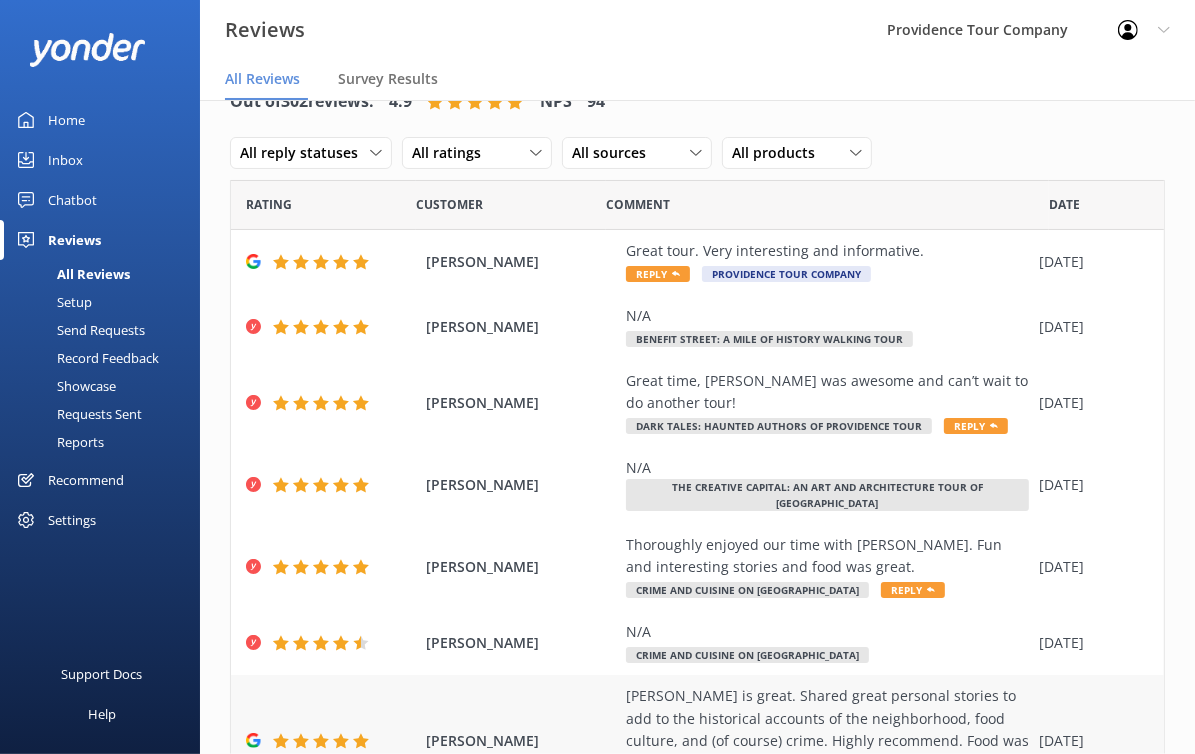 scroll, scrollTop: 0, scrollLeft: 0, axis: both 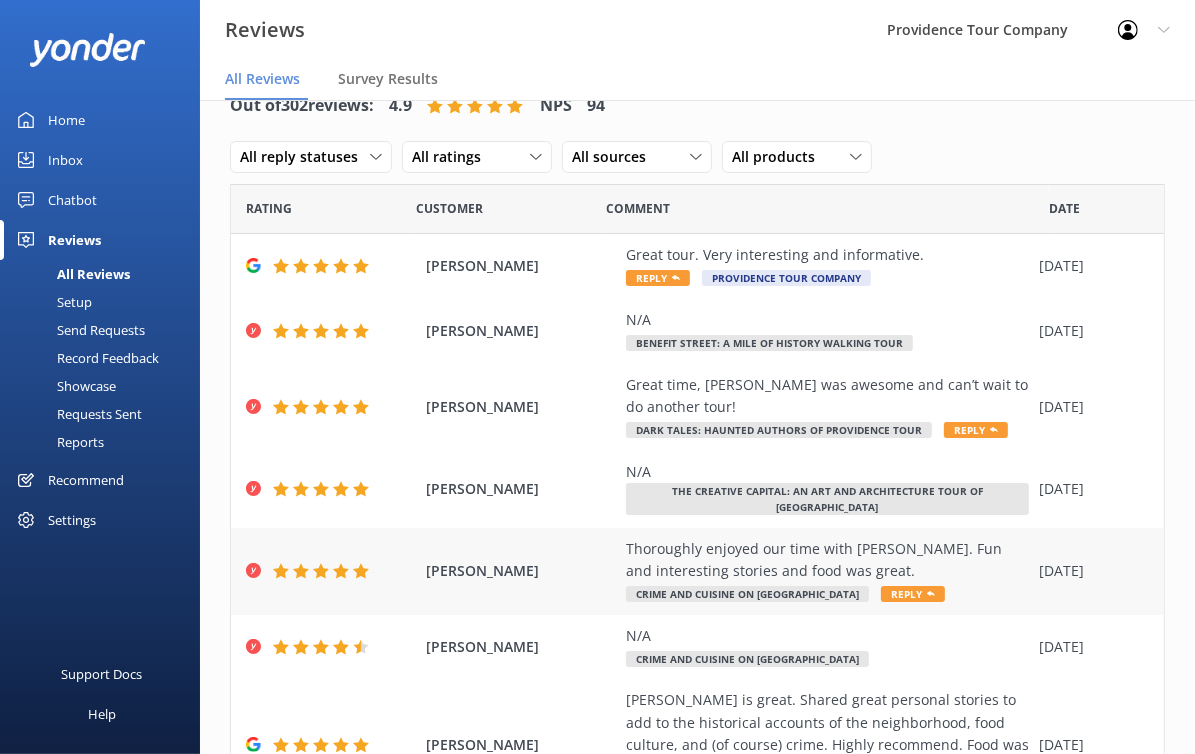 click on "Reply" at bounding box center [913, 594] 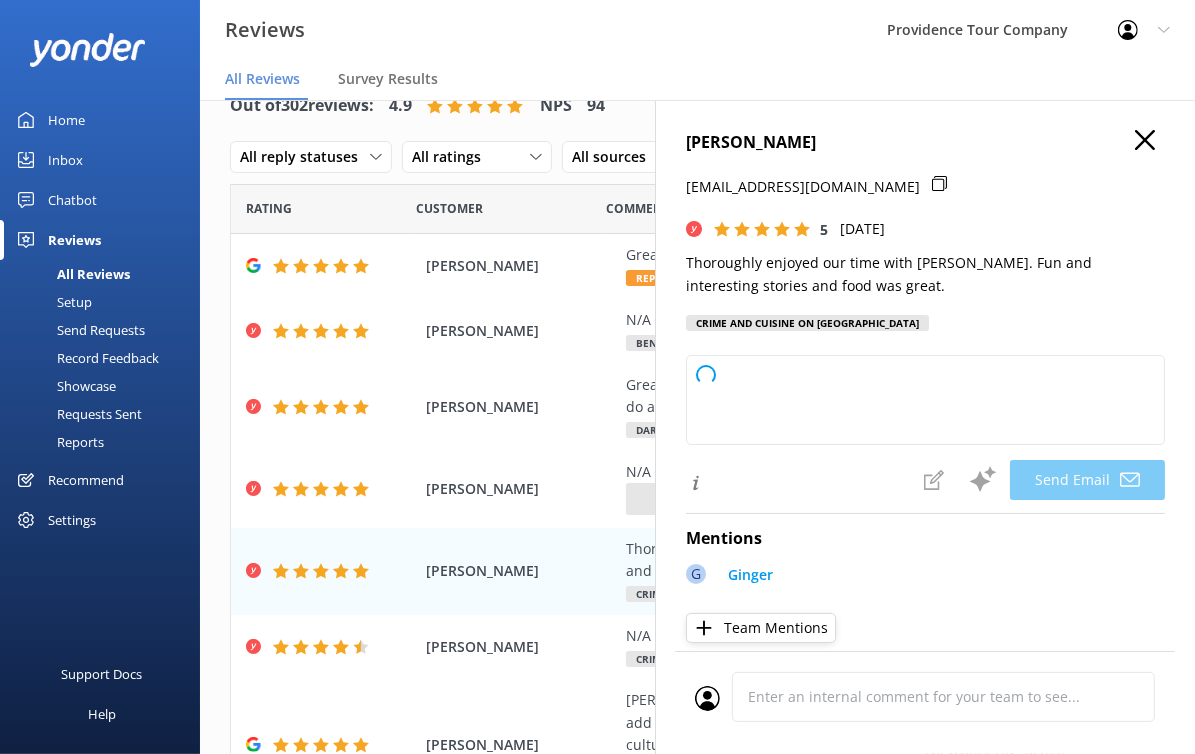 type on "Thank you so much, [PERSON_NAME]! We're delighted to hear you had a great time with [PERSON_NAME] and enjoyed the stories and food. We hope to welcome you back again soon!" 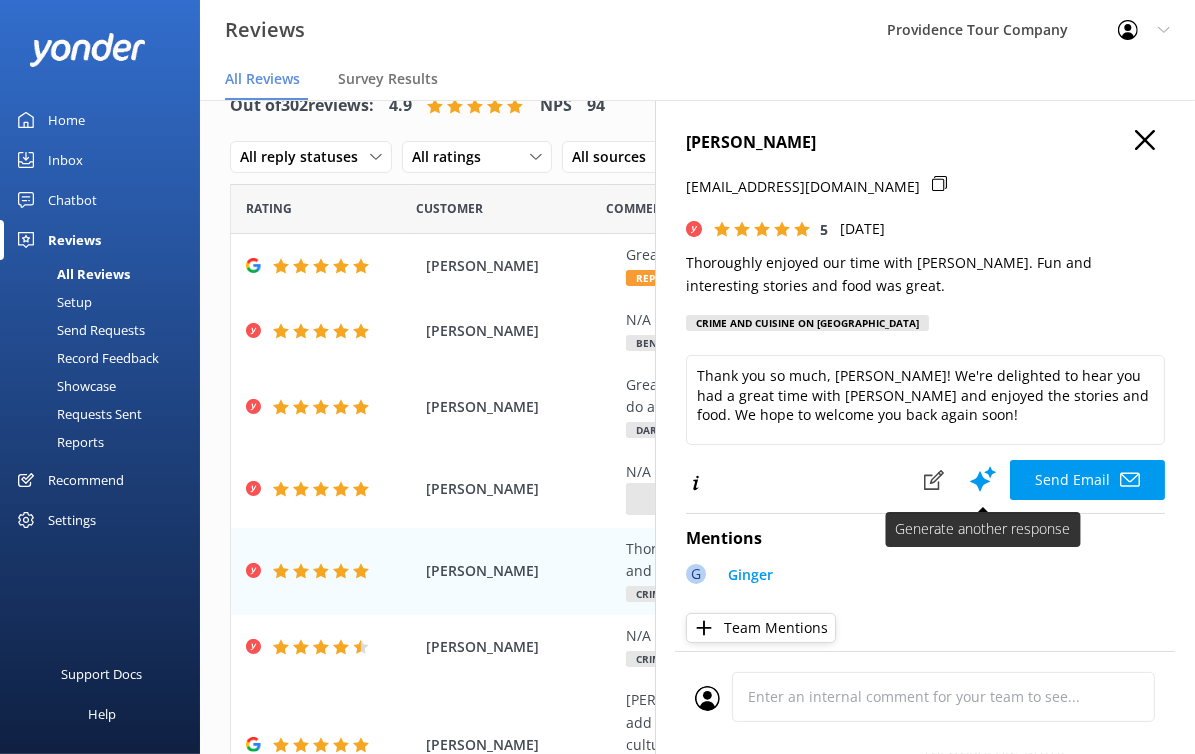 click 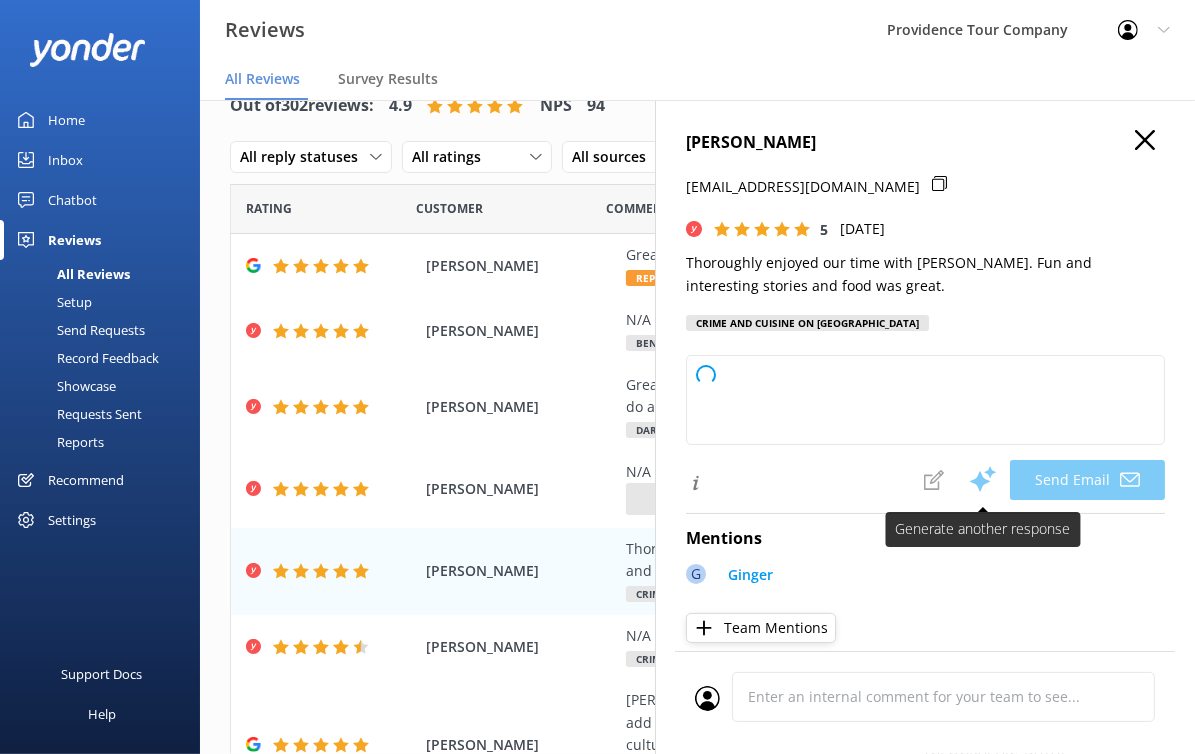 type on "Thank you so much, [PERSON_NAME]! We're thrilled to hear you enjoyed your time with [PERSON_NAME] and loved the stories and food. We hope to welcome you back again soon!" 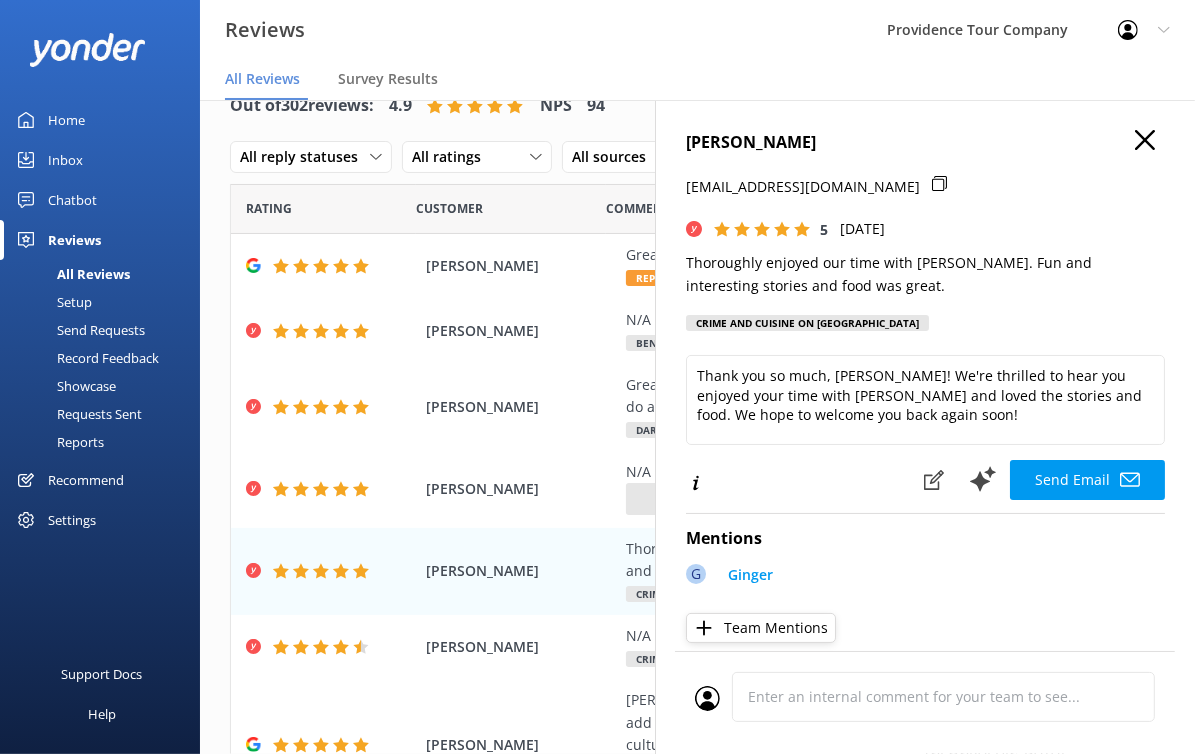 click 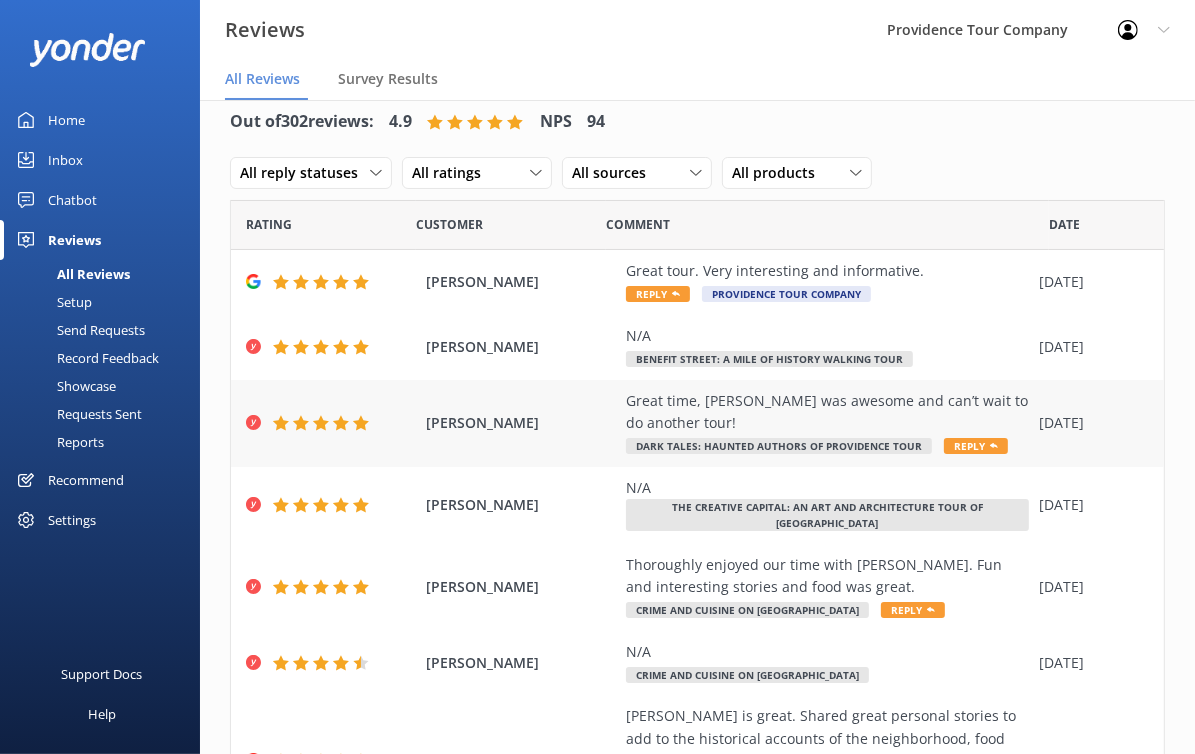 scroll, scrollTop: 0, scrollLeft: 0, axis: both 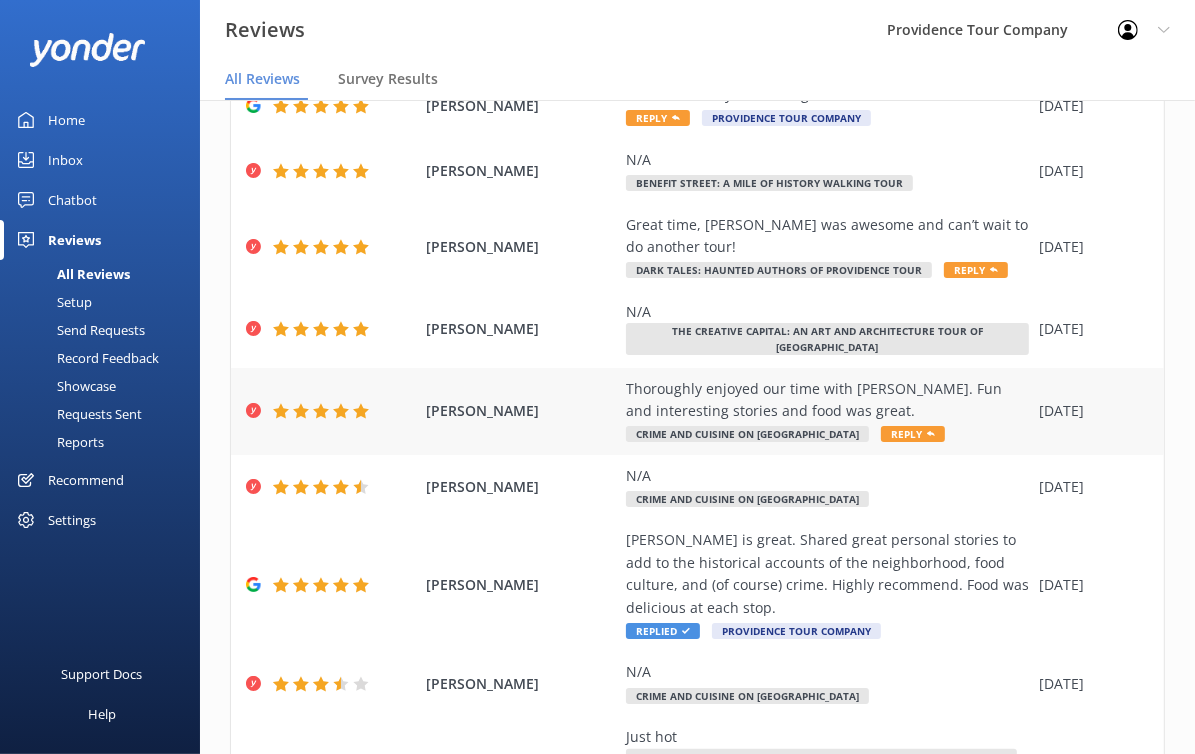 click on "Reply" at bounding box center [913, 434] 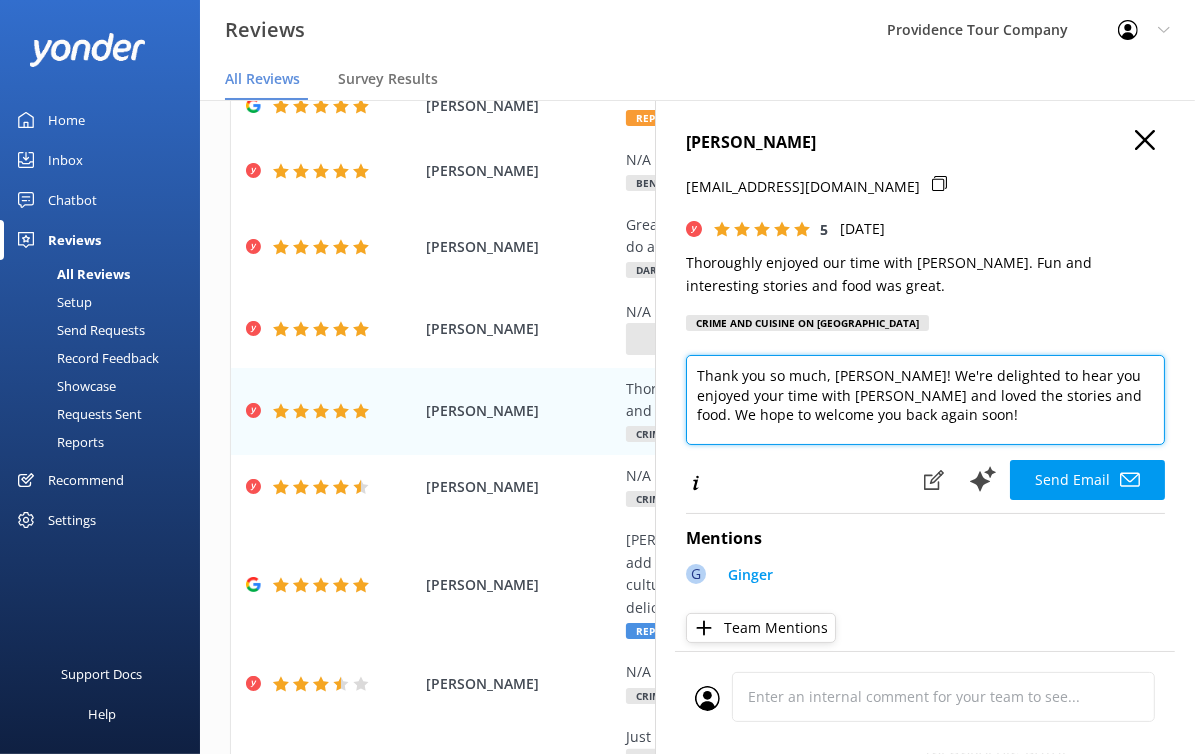 click on "Thank you so much, [PERSON_NAME]! We're delighted to hear you enjoyed your time with [PERSON_NAME] and loved the stories and food. We hope to welcome you back again soon!" at bounding box center (925, 400) 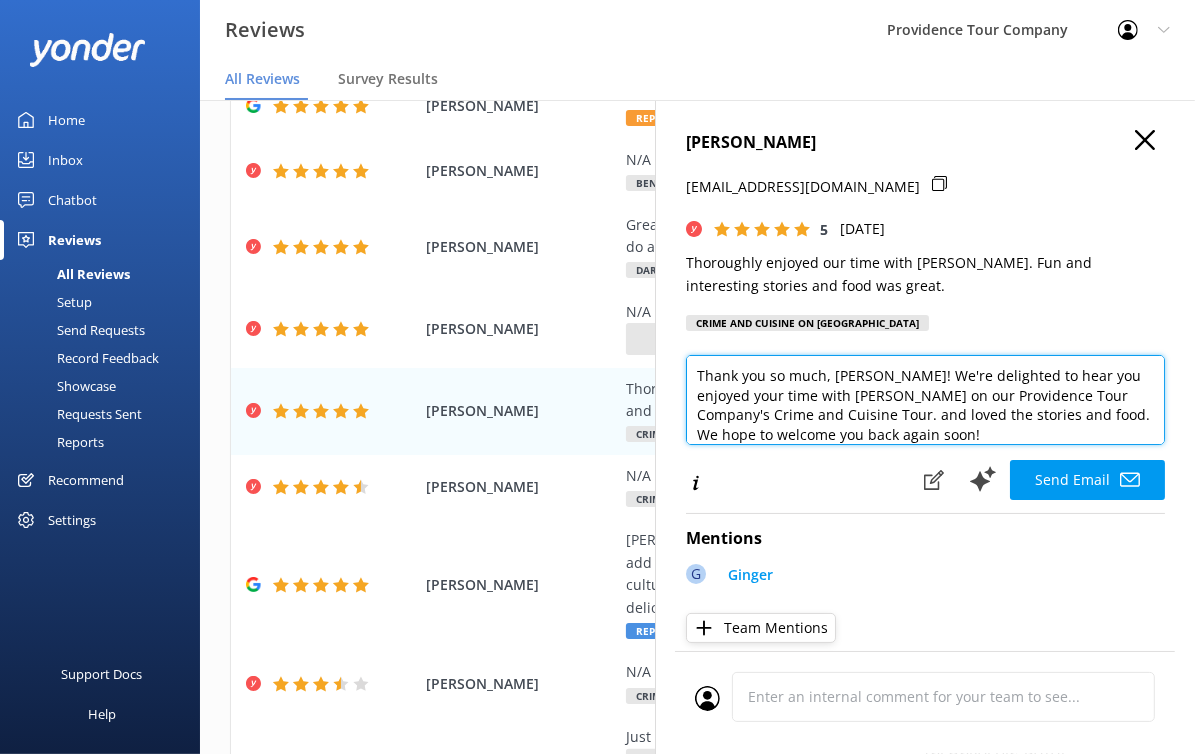 drag, startPoint x: 1023, startPoint y: 419, endPoint x: 813, endPoint y: 425, distance: 210.0857 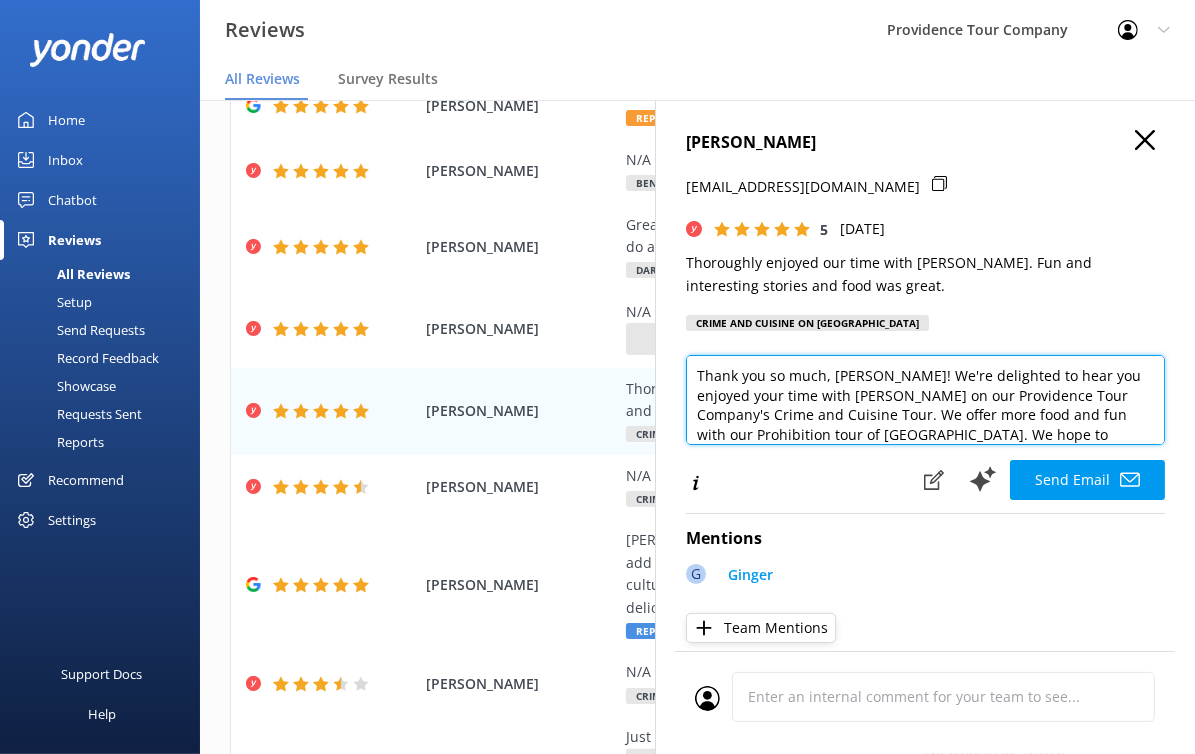 scroll, scrollTop: 29, scrollLeft: 0, axis: vertical 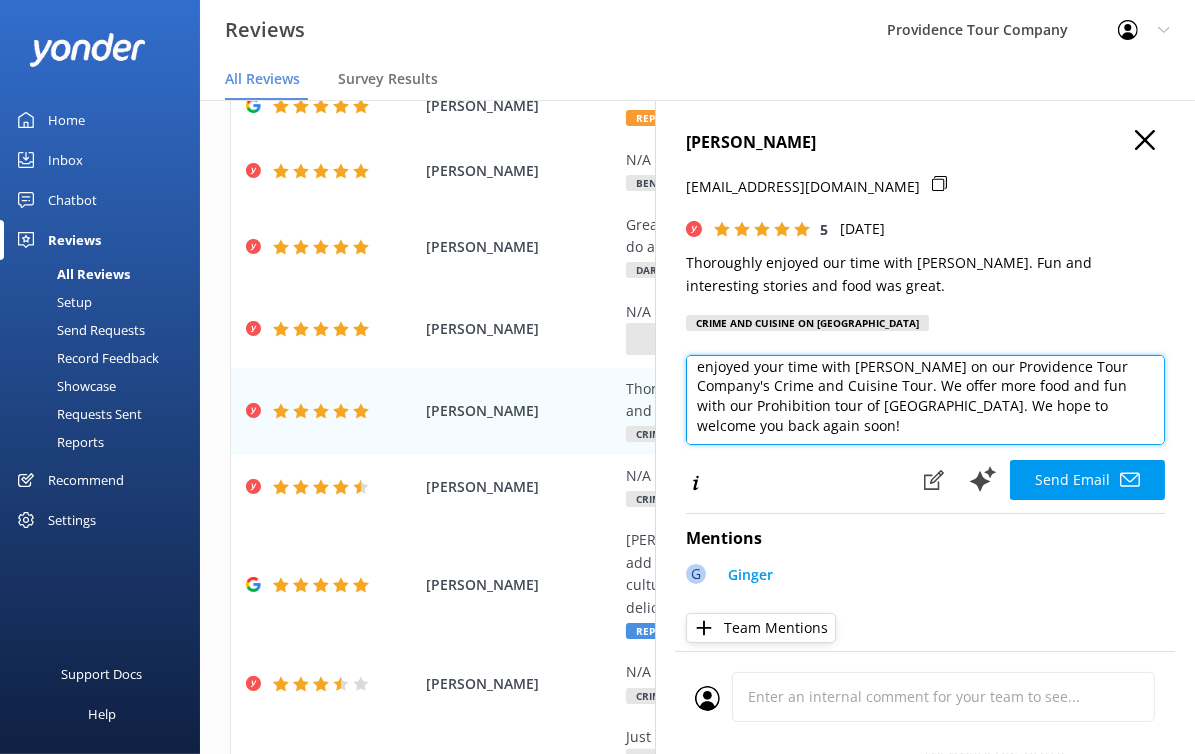 drag, startPoint x: 778, startPoint y: 434, endPoint x: 772, endPoint y: 419, distance: 16.155495 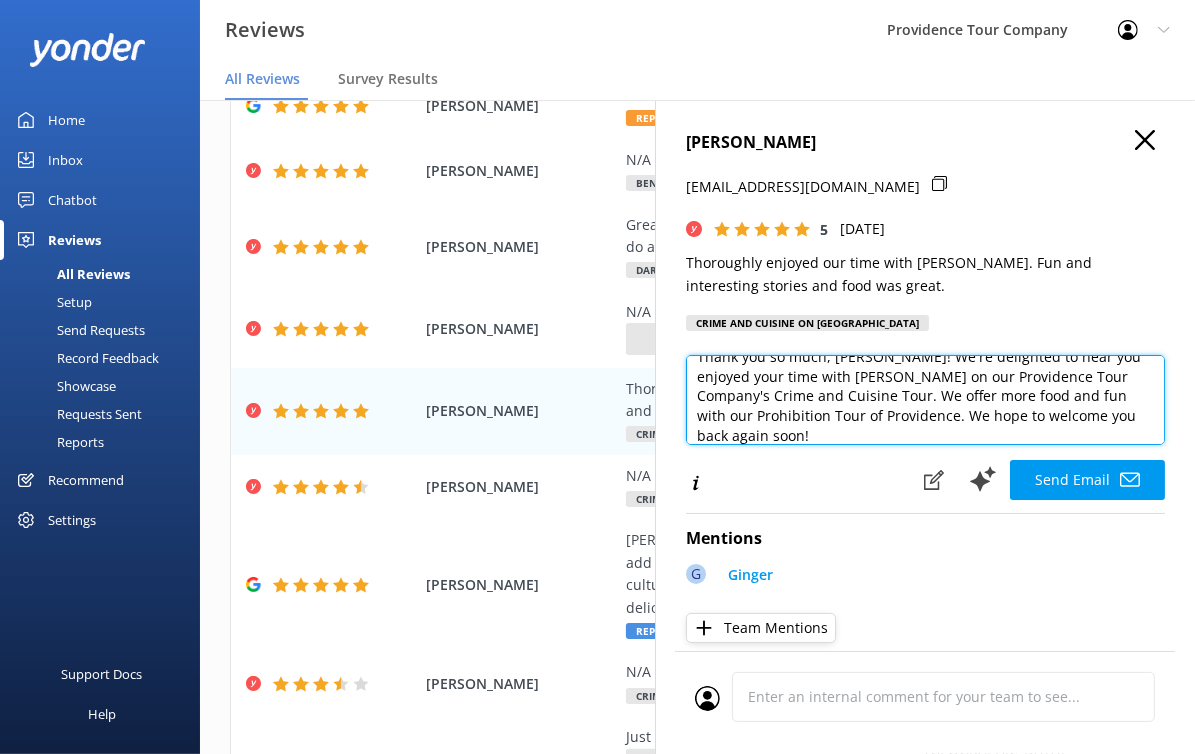 scroll, scrollTop: 29, scrollLeft: 0, axis: vertical 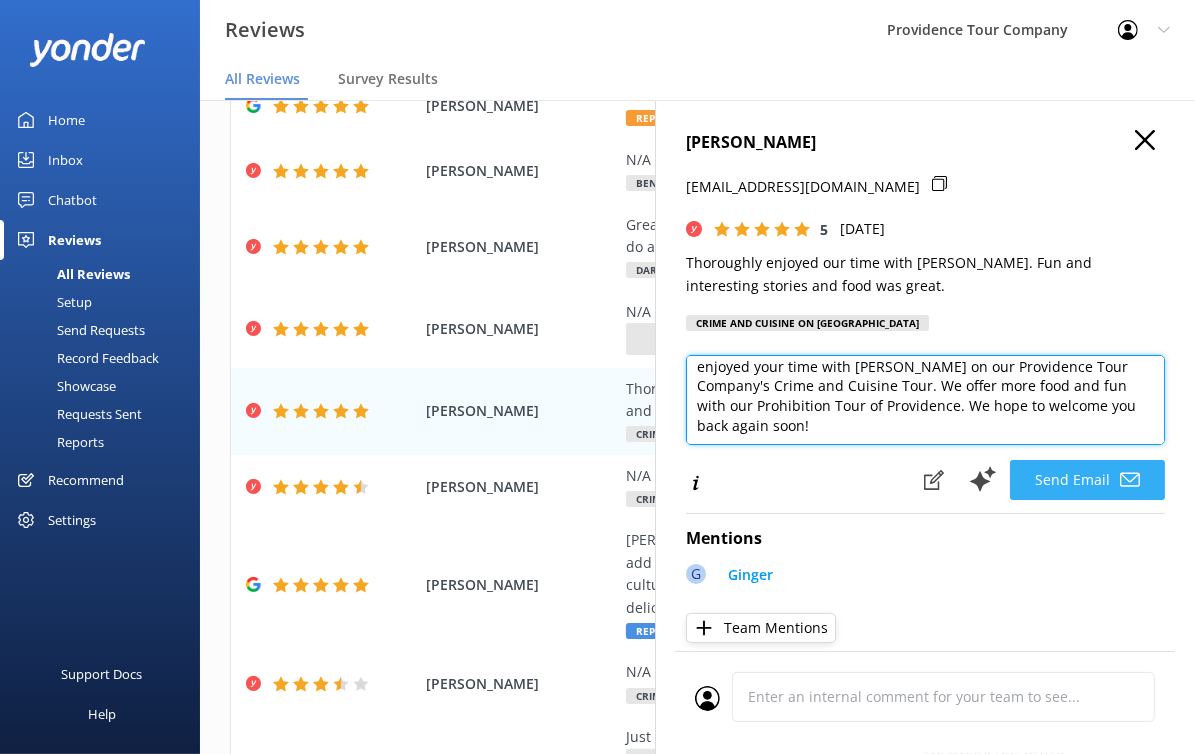 type on "Thank you so much, [PERSON_NAME]! We're delighted to hear you enjoyed your time with [PERSON_NAME] on our Providence Tour Company's Crime and Cuisine Tour. We offer more food and fun with our Prohibition Tour of Providence. We hope to welcome you back again soon!" 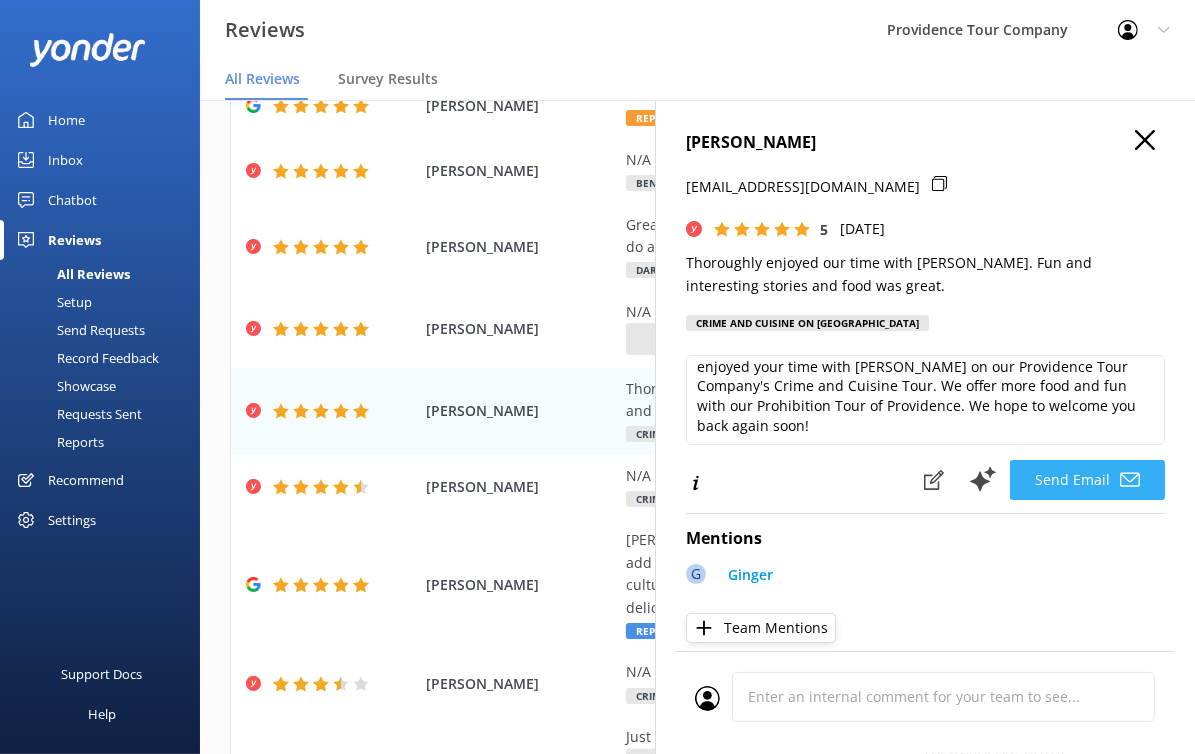 click on "Send Email" at bounding box center [1087, 480] 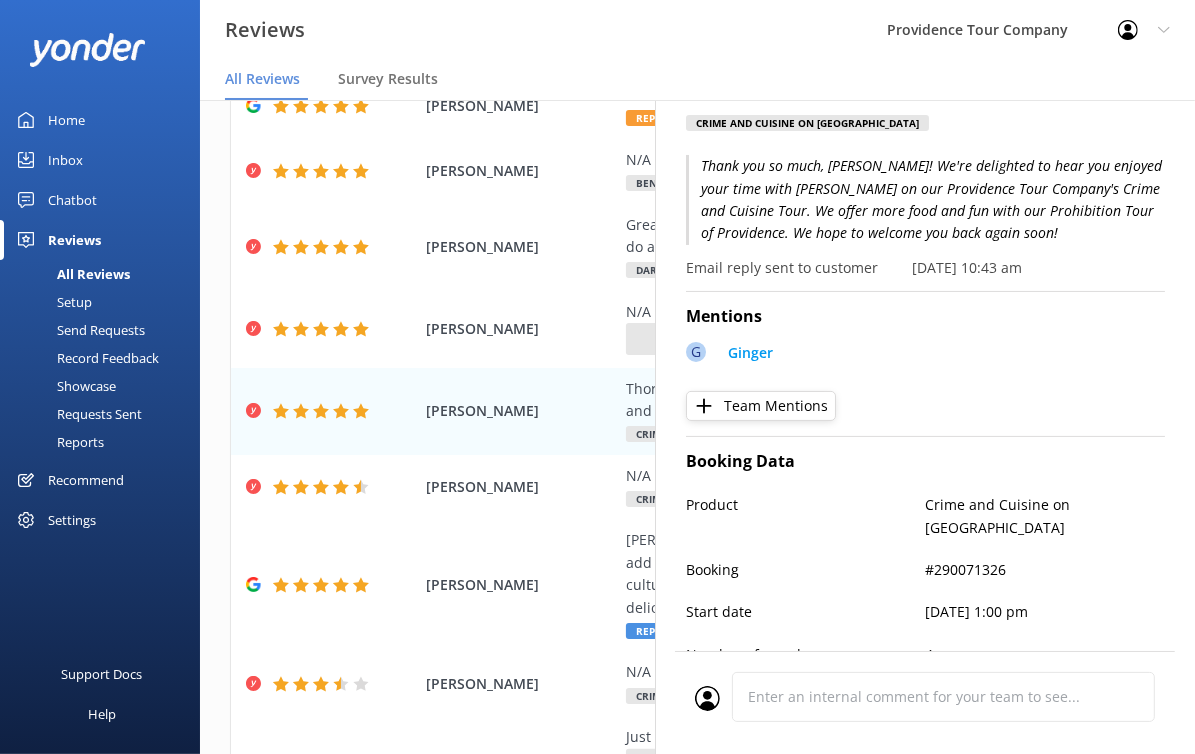 scroll, scrollTop: 0, scrollLeft: 0, axis: both 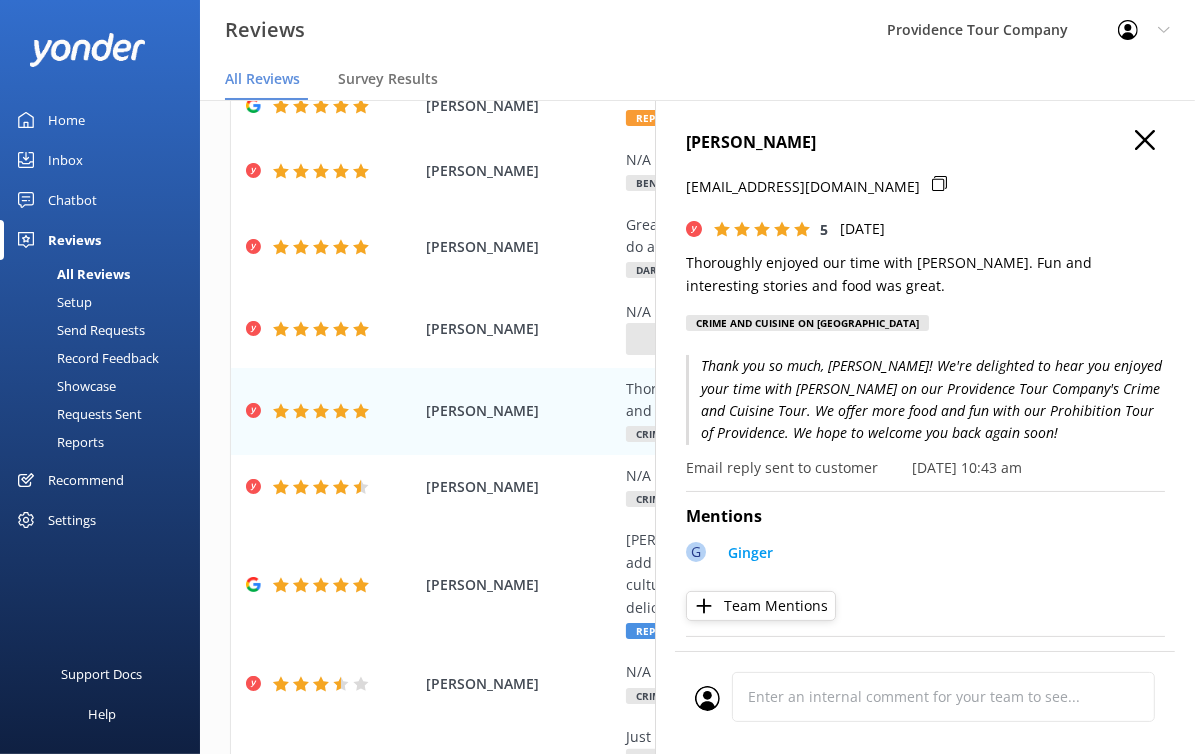 click 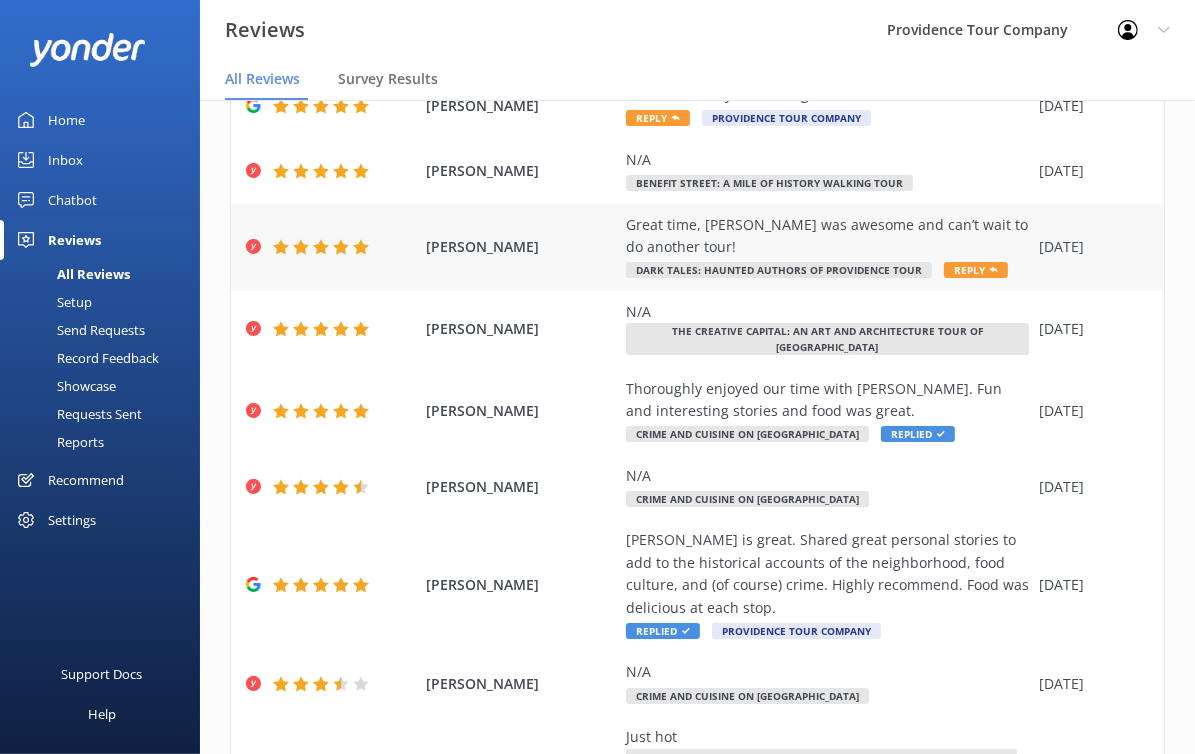 click on "Reply" at bounding box center [976, 270] 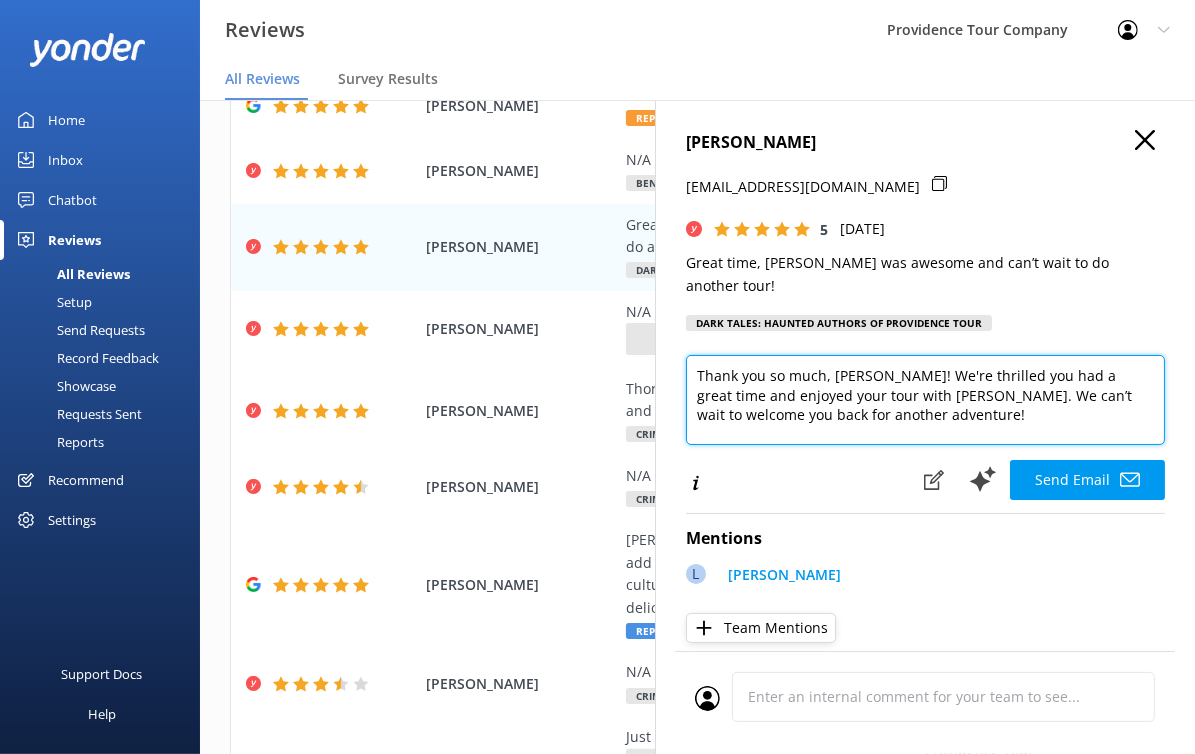 drag, startPoint x: 840, startPoint y: 399, endPoint x: 681, endPoint y: 352, distance: 165.80109 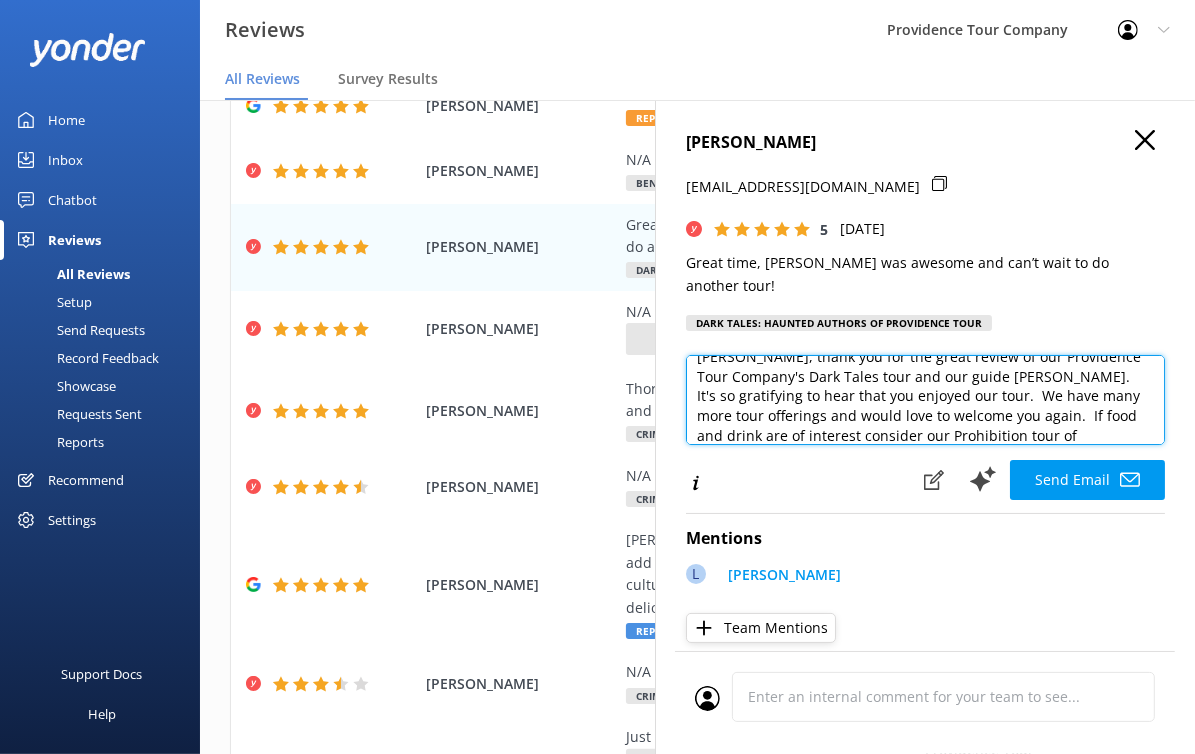 scroll, scrollTop: 39, scrollLeft: 0, axis: vertical 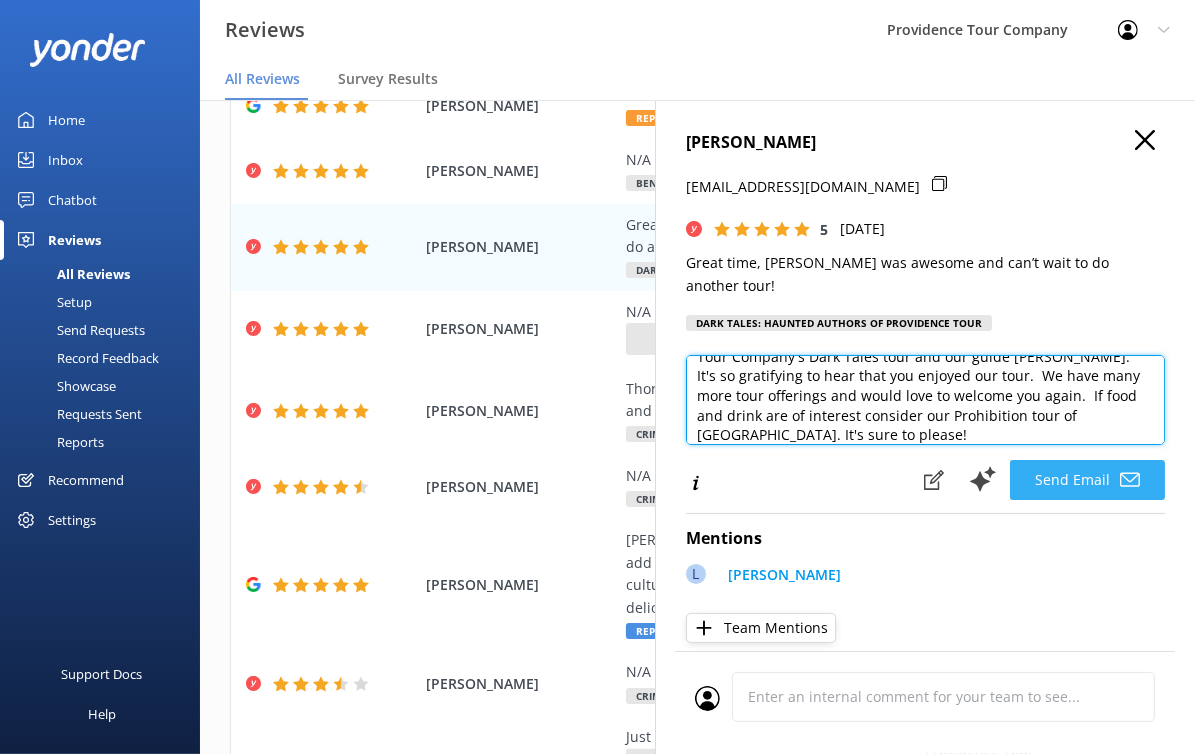type on "[PERSON_NAME], thank you for the great review of our Providence Tour Company's Dark Tales tour and our guide [PERSON_NAME].  It's so gratifying to hear that you enjoyed our tour.  We have many more tour offerings and would love to welcome you again.  If food and drink are of interest consider our Prohibition tour of [GEOGRAPHIC_DATA]. It's sure to please!" 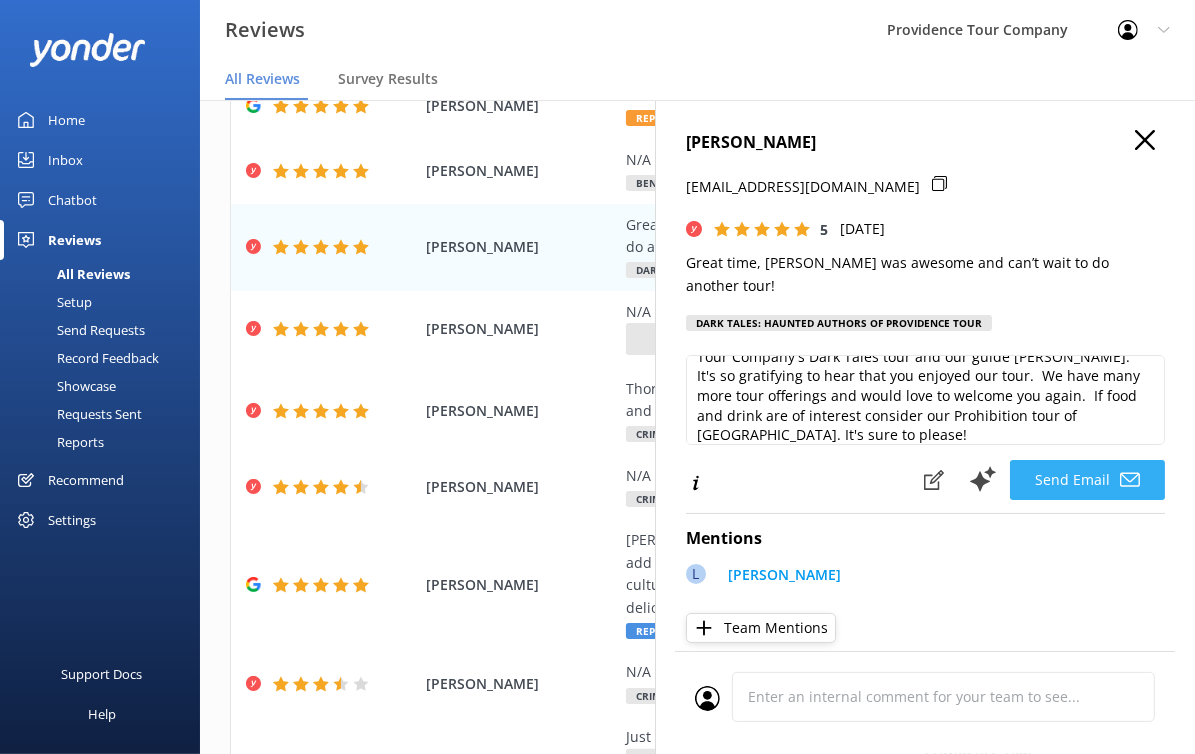 click on "Send Email" at bounding box center (1087, 480) 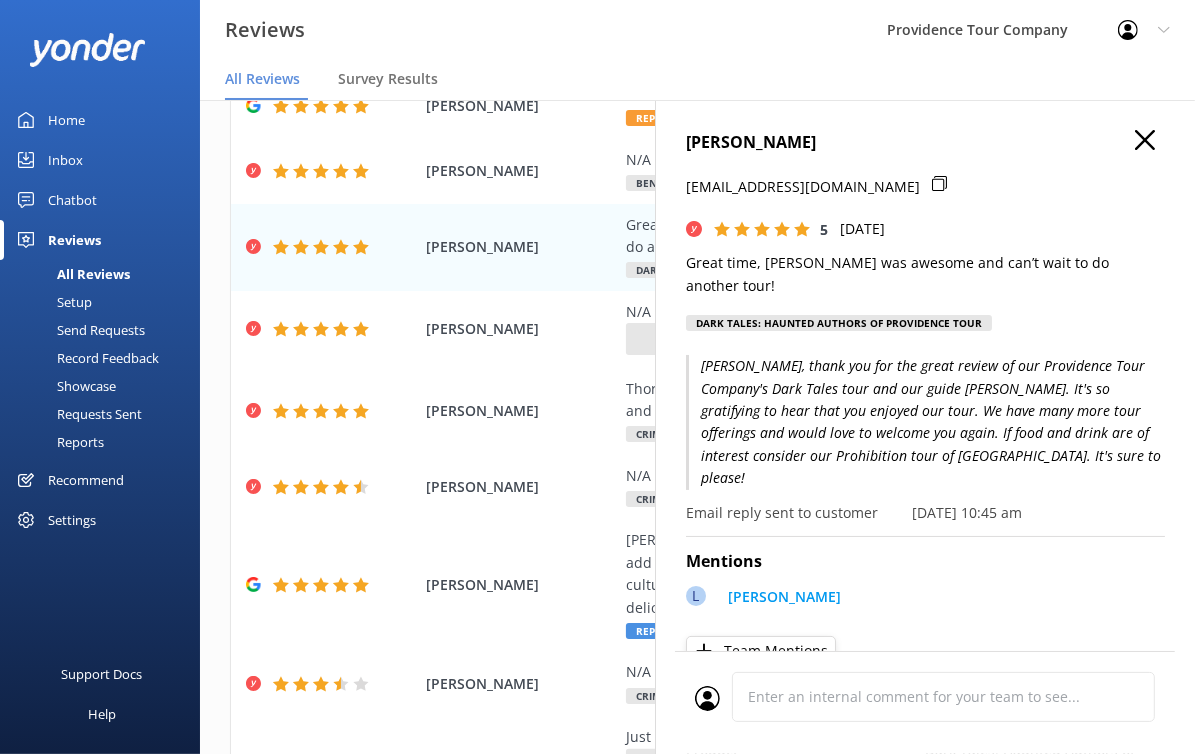 click 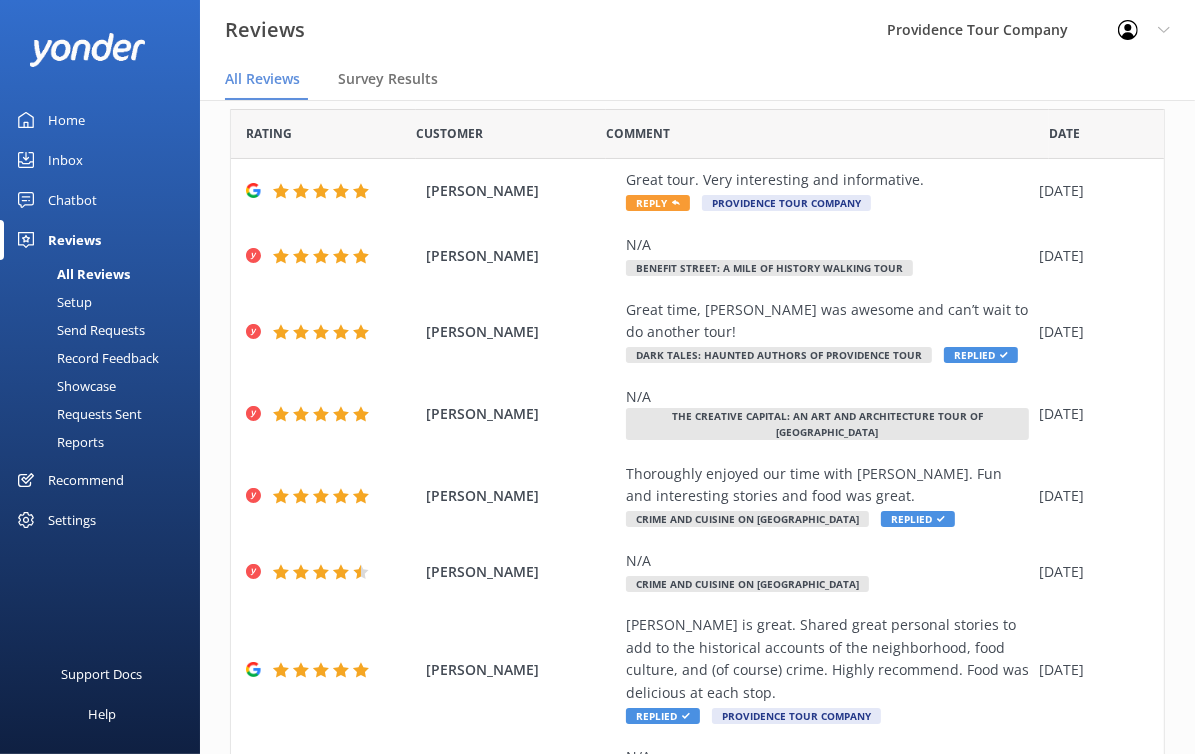 scroll, scrollTop: 0, scrollLeft: 0, axis: both 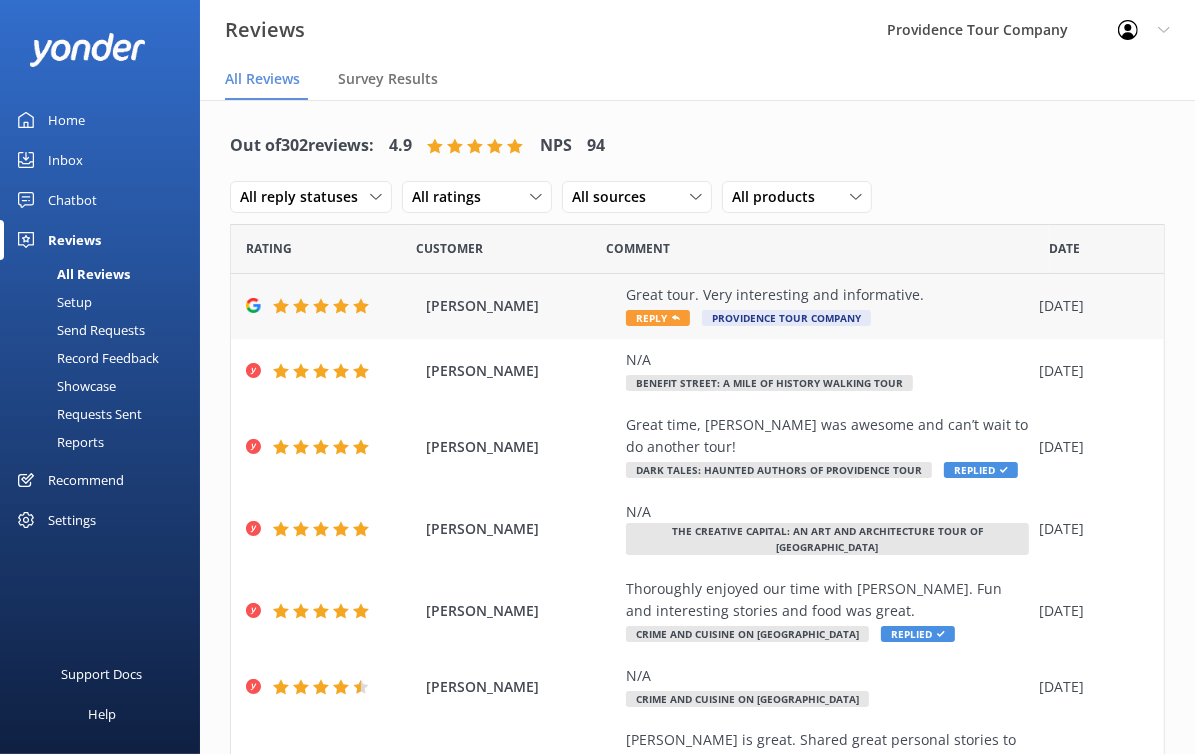 click on "Reply" at bounding box center (658, 318) 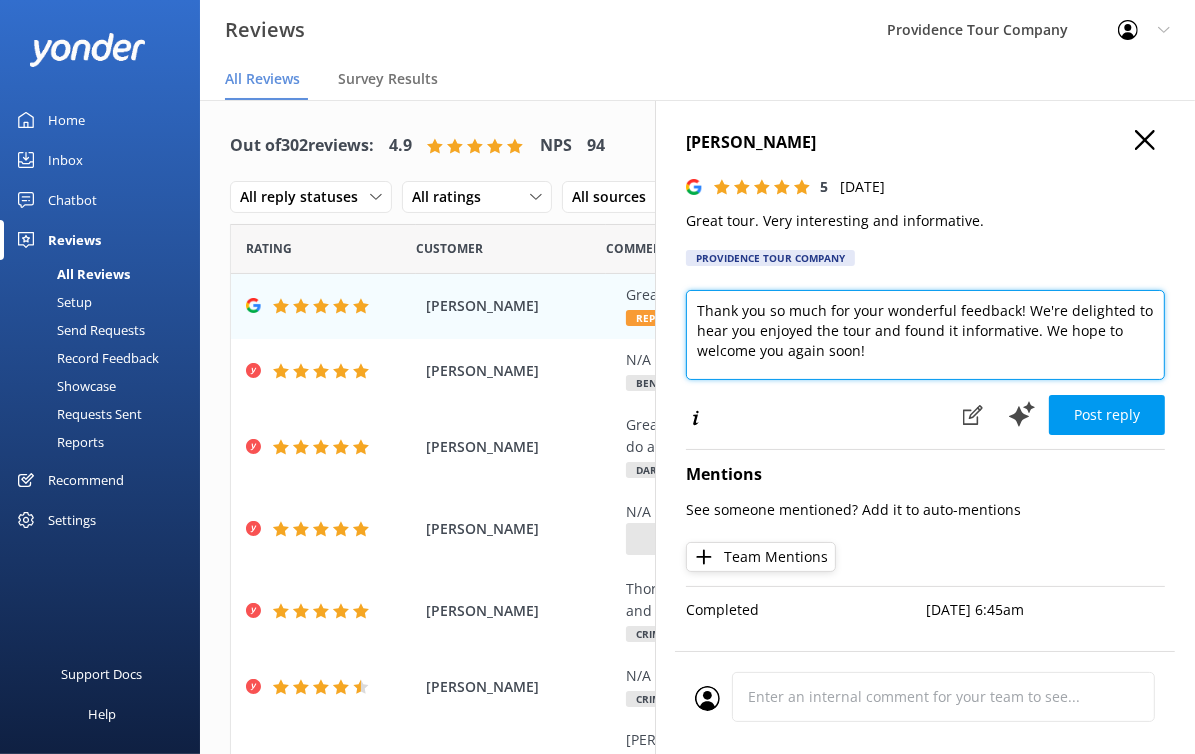 click on "Thank you so much for your wonderful feedback! We're delighted to hear you enjoyed the tour and found it informative. We hope to welcome you again soon!" at bounding box center [925, 335] 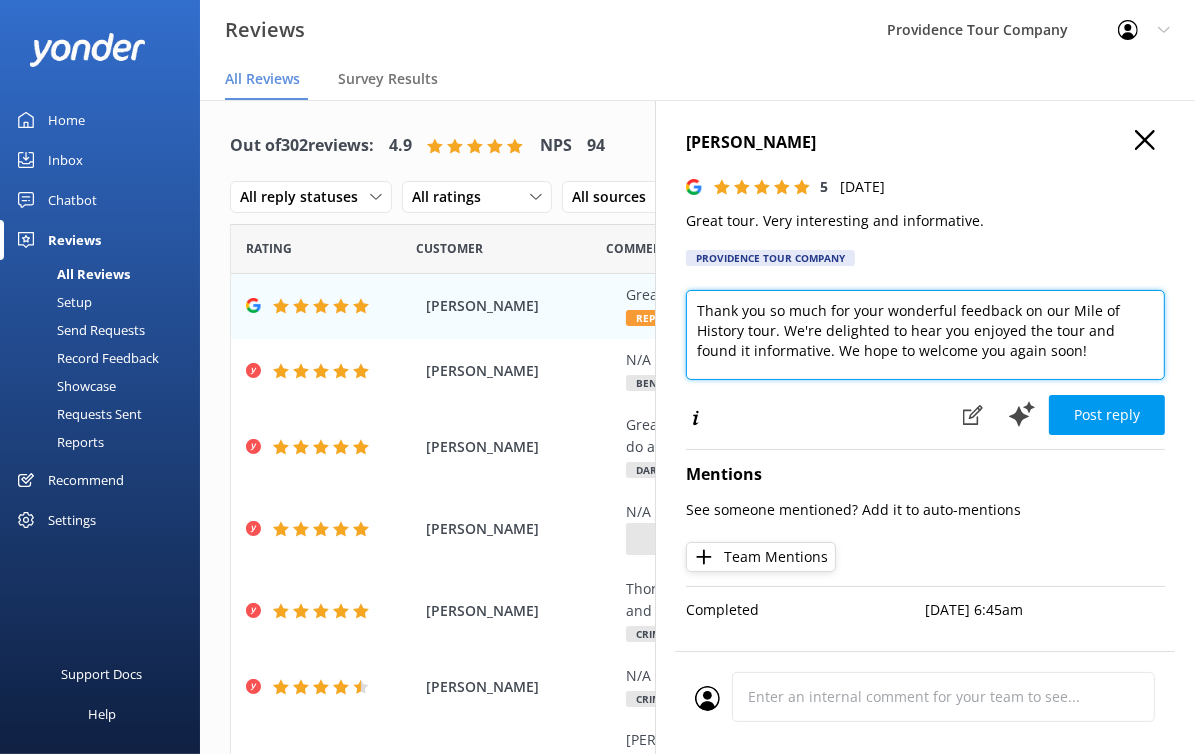 click on "Thank you so much for your wonderful feedback on our Mile of History tour. We're delighted to hear you enjoyed the tour and found it informative. We hope to welcome you again soon!" at bounding box center [925, 335] 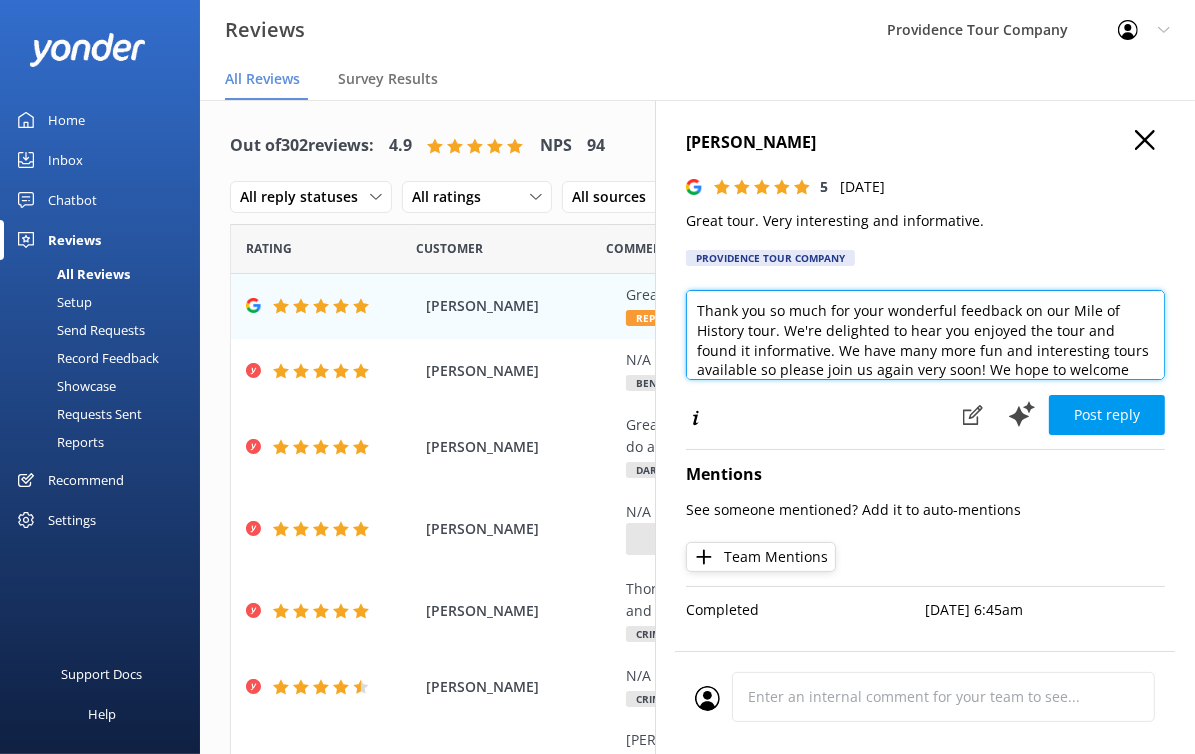 scroll, scrollTop: 29, scrollLeft: 0, axis: vertical 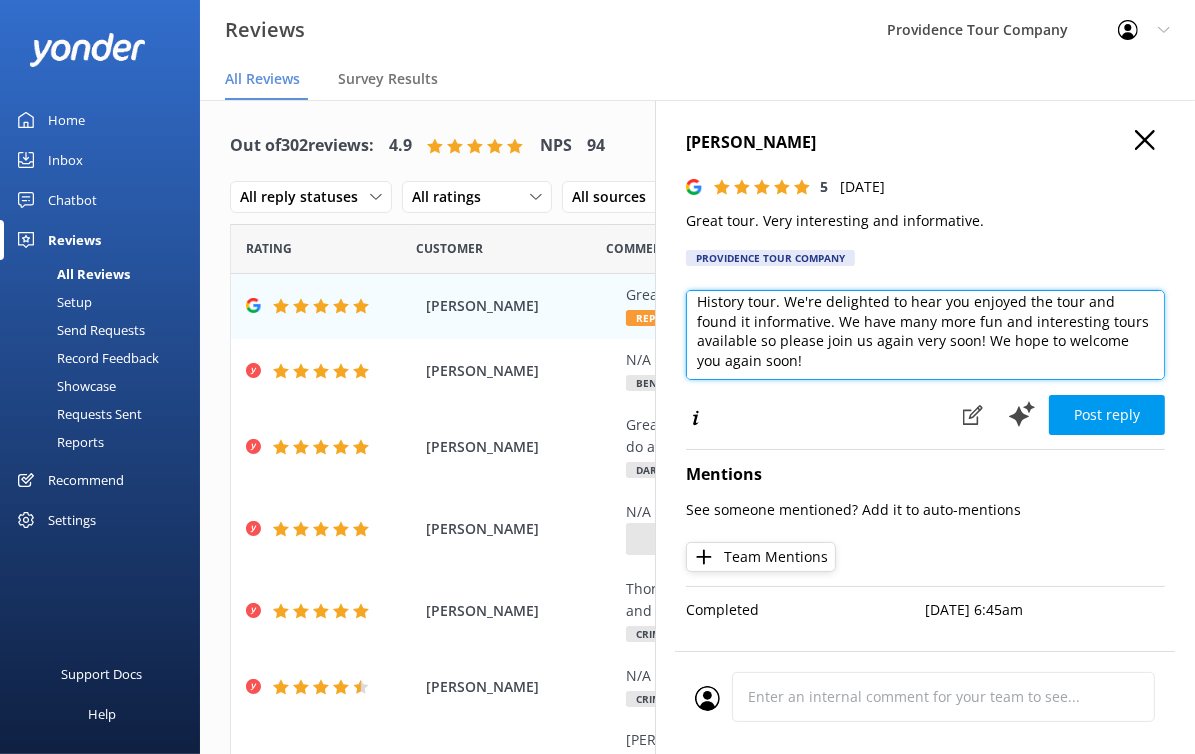 drag, startPoint x: 1128, startPoint y: 378, endPoint x: 984, endPoint y: 343, distance: 148.19244 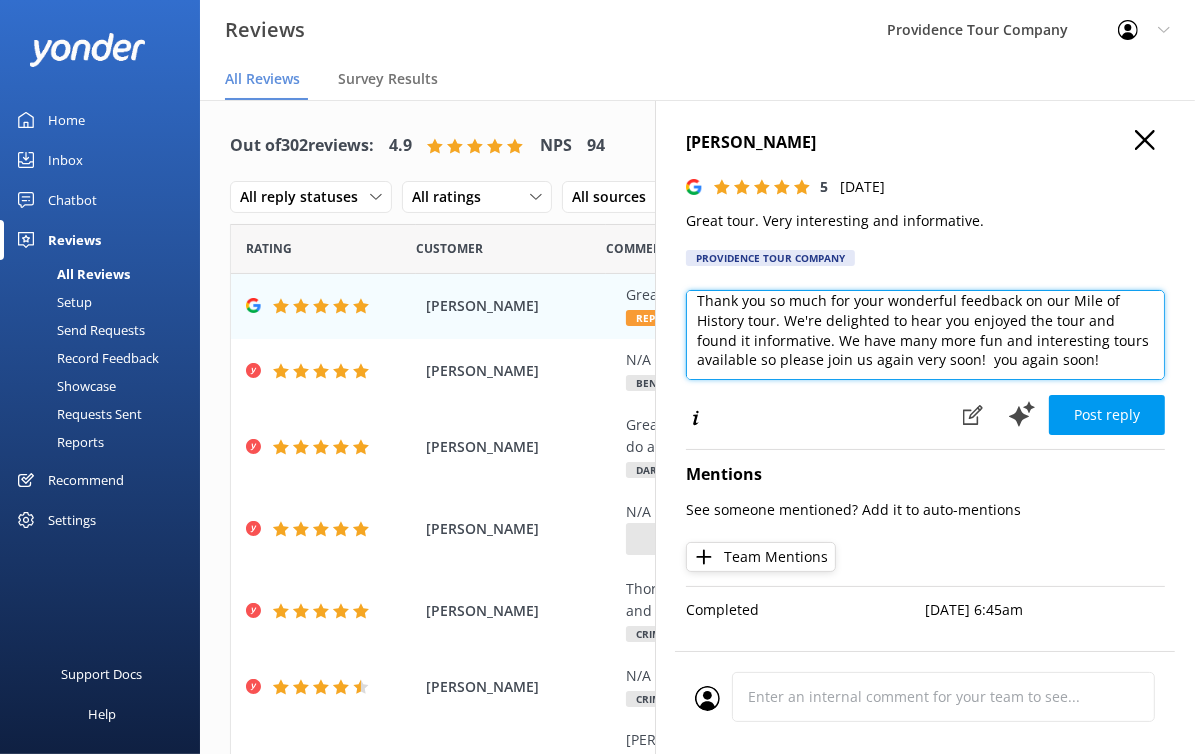 scroll, scrollTop: 9, scrollLeft: 0, axis: vertical 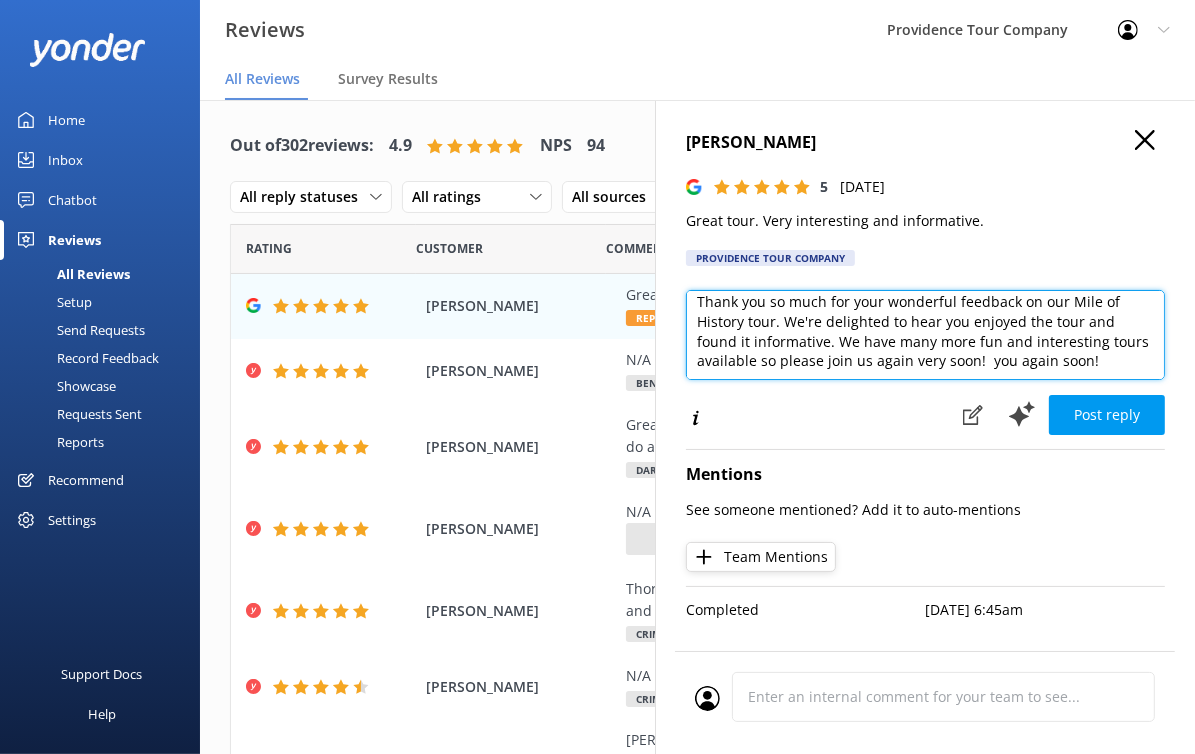 drag, startPoint x: 1118, startPoint y: 359, endPoint x: 984, endPoint y: 355, distance: 134.0597 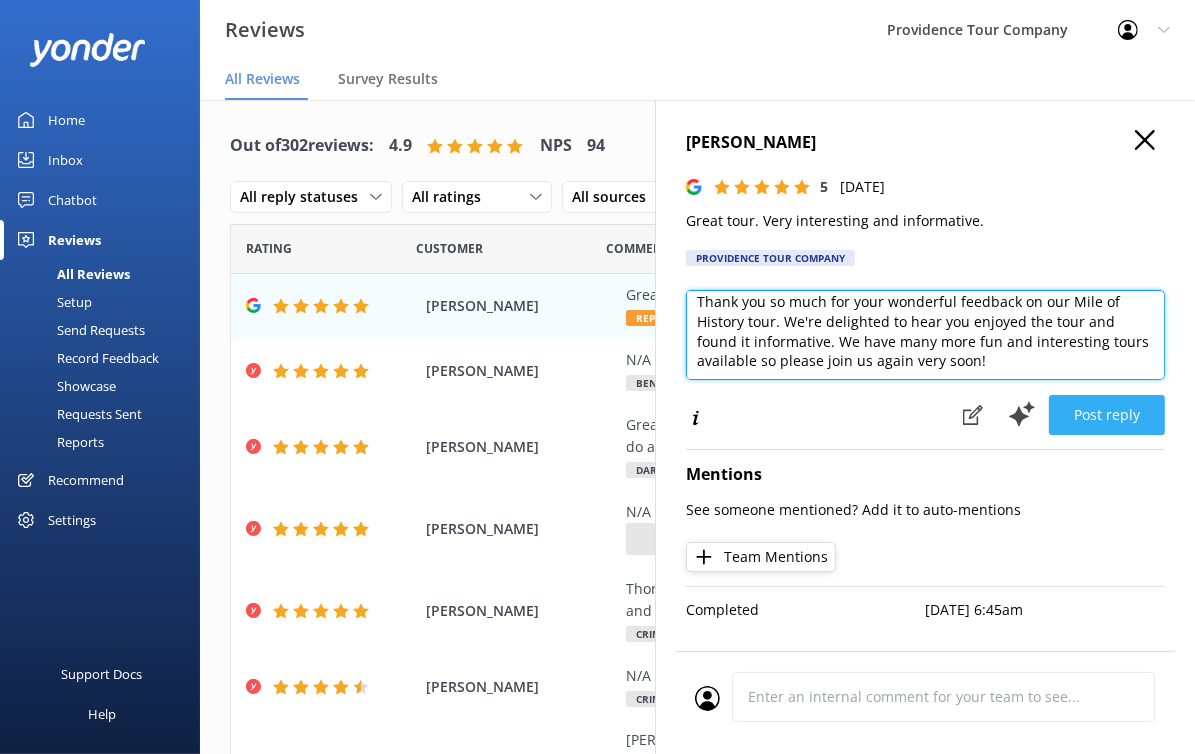 type on "Thank you so much for your wonderful feedback on our Mile of History tour. We're delighted to hear you enjoyed the tour and found it informative. We have many more fun and interesting tours available so please join us again very soon!" 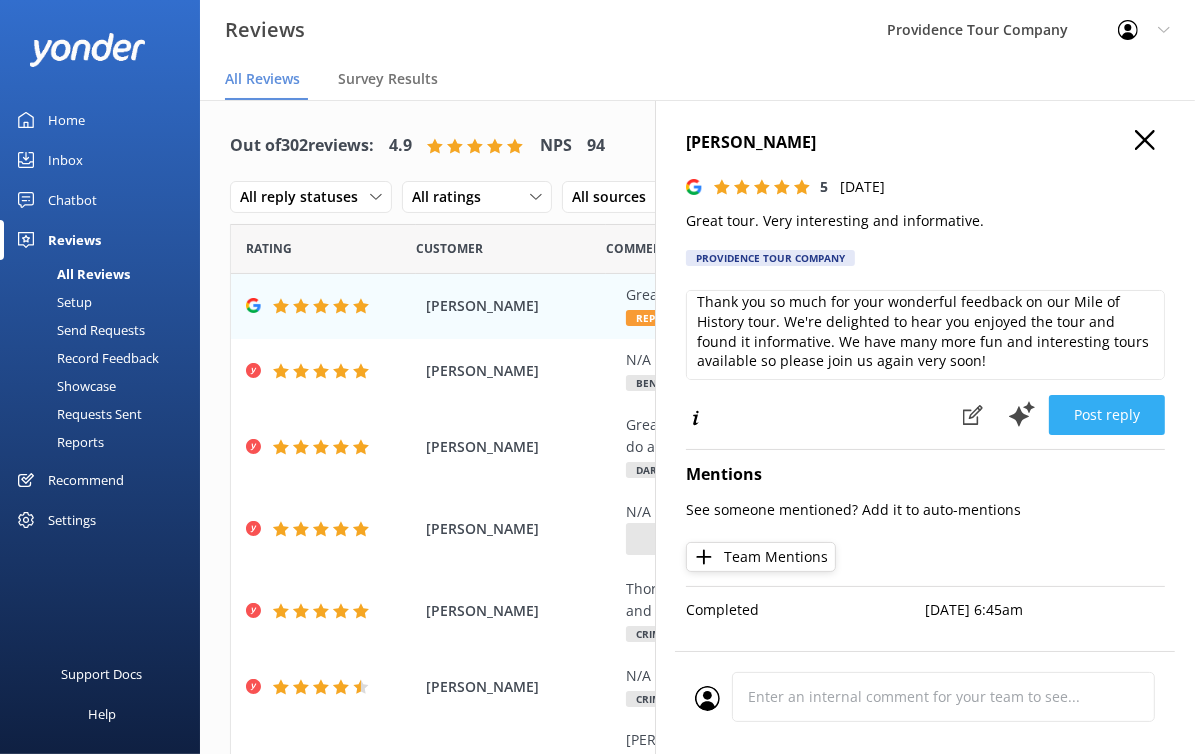click on "Post reply" at bounding box center (1107, 415) 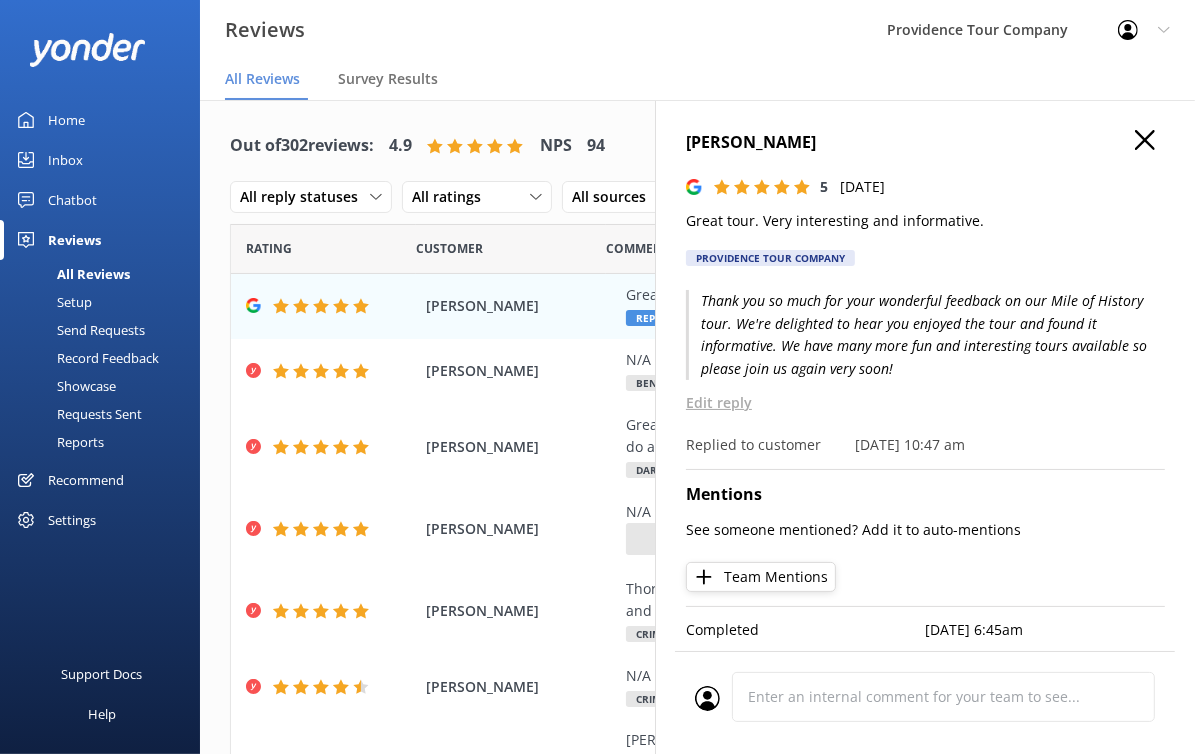 click 